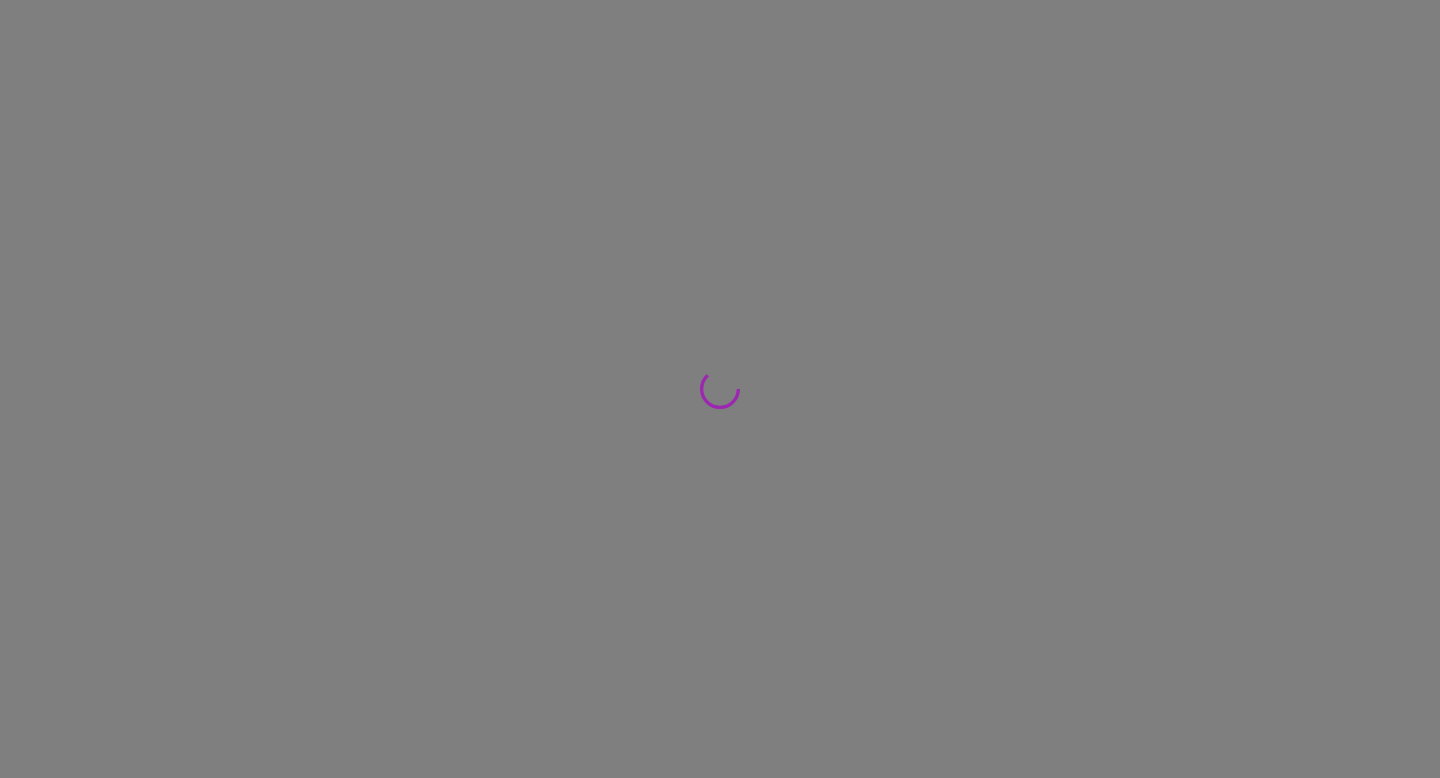scroll, scrollTop: 0, scrollLeft: 0, axis: both 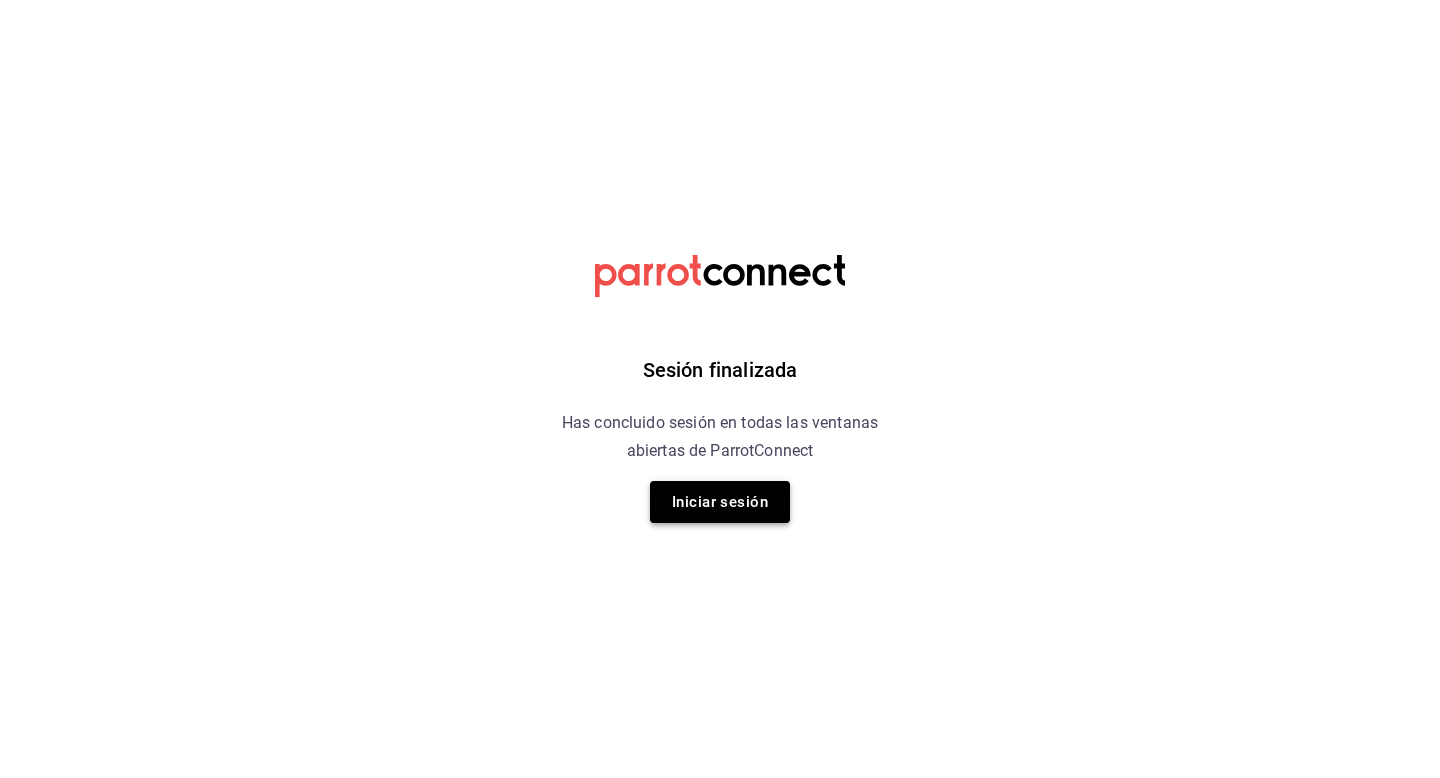 click on "Iniciar sesión" at bounding box center [720, 502] 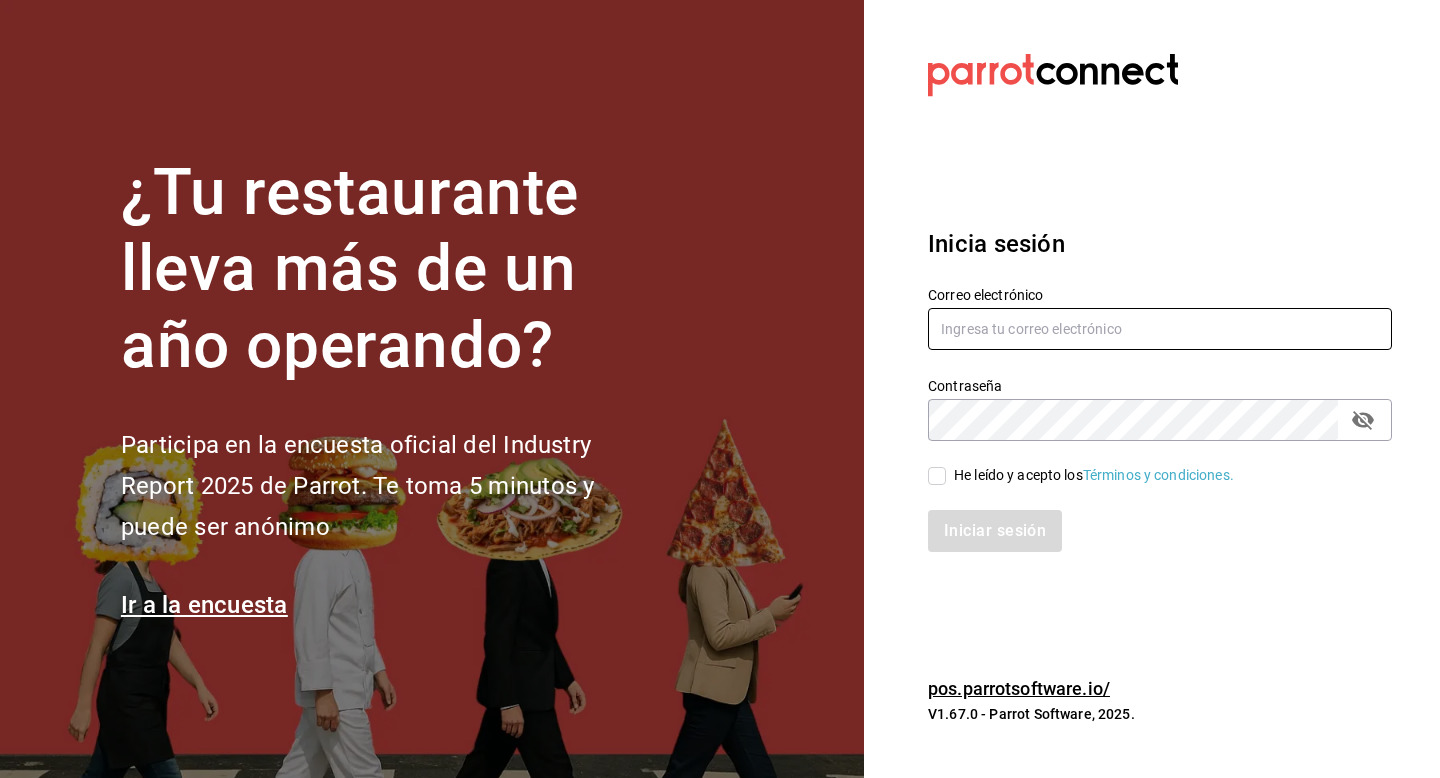 click at bounding box center [1160, 329] 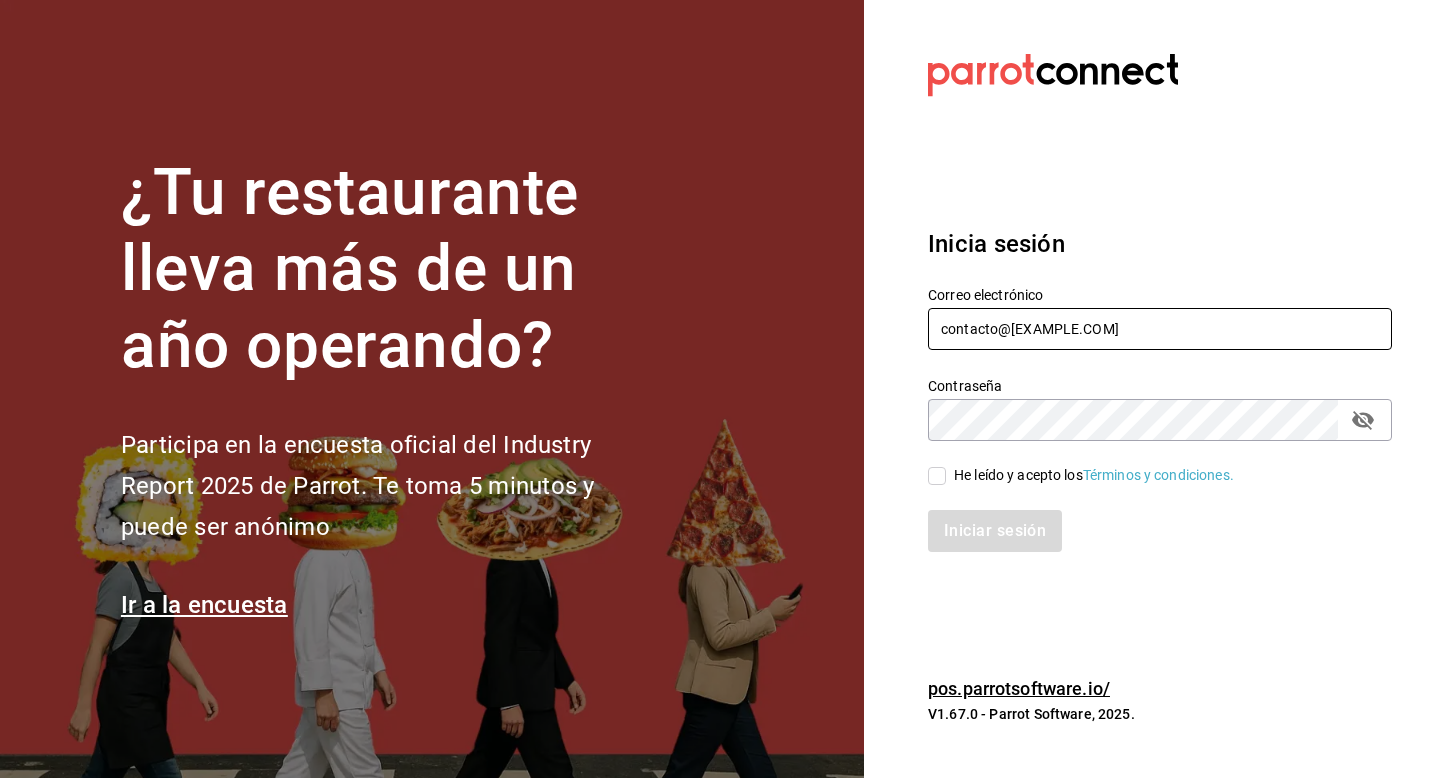 type on "contacto@[EXAMPLE.COM]" 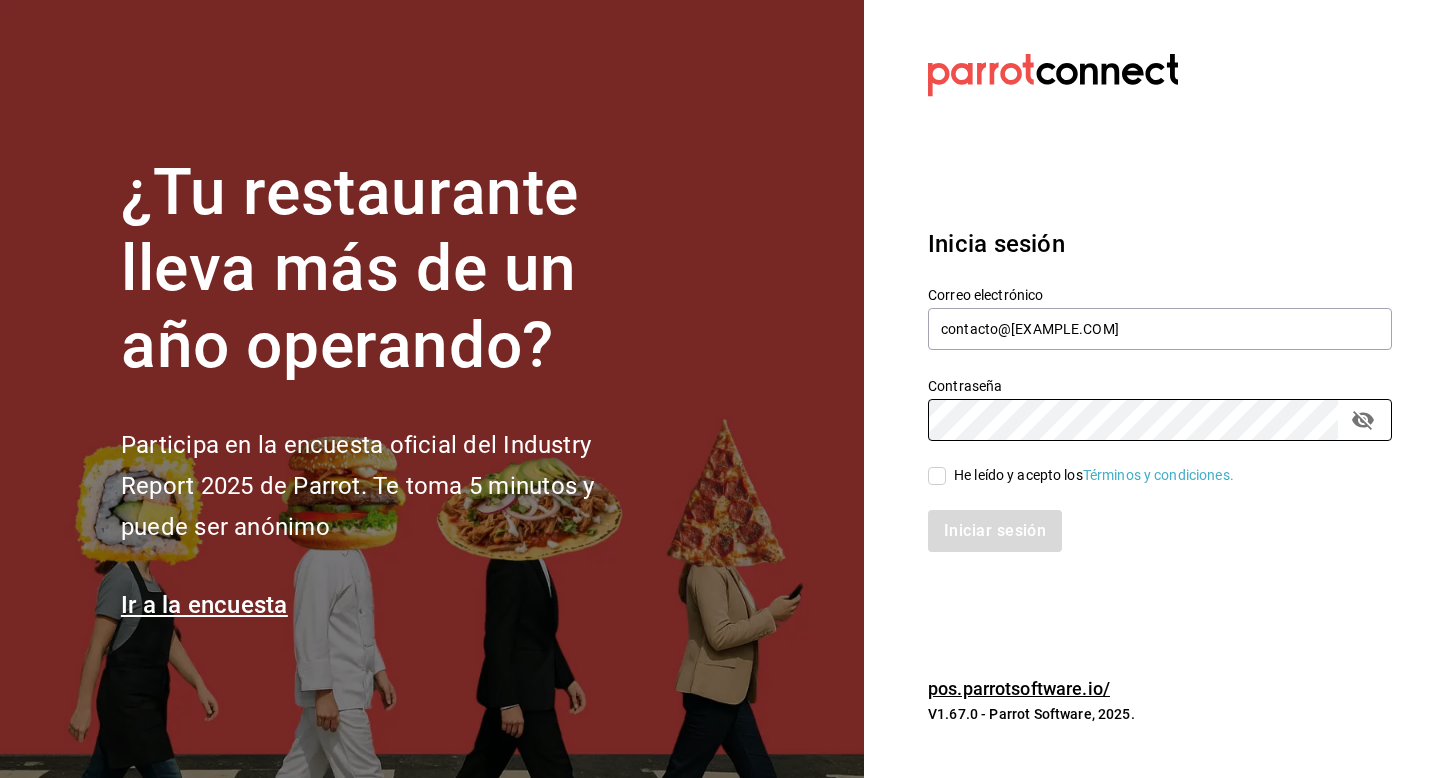 click on "He leído y acepto los  Términos y condiciones." at bounding box center (937, 476) 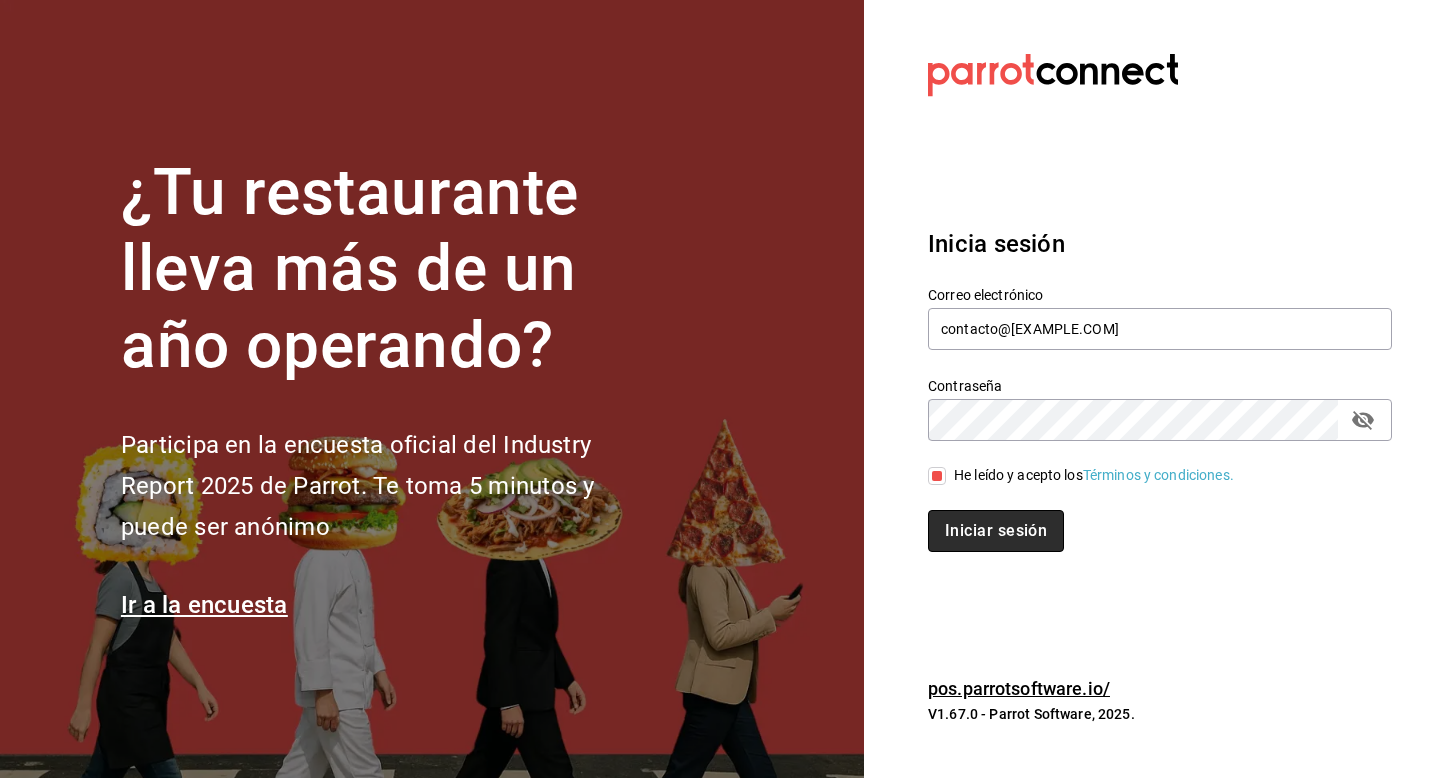 click on "Iniciar sesión" at bounding box center (996, 531) 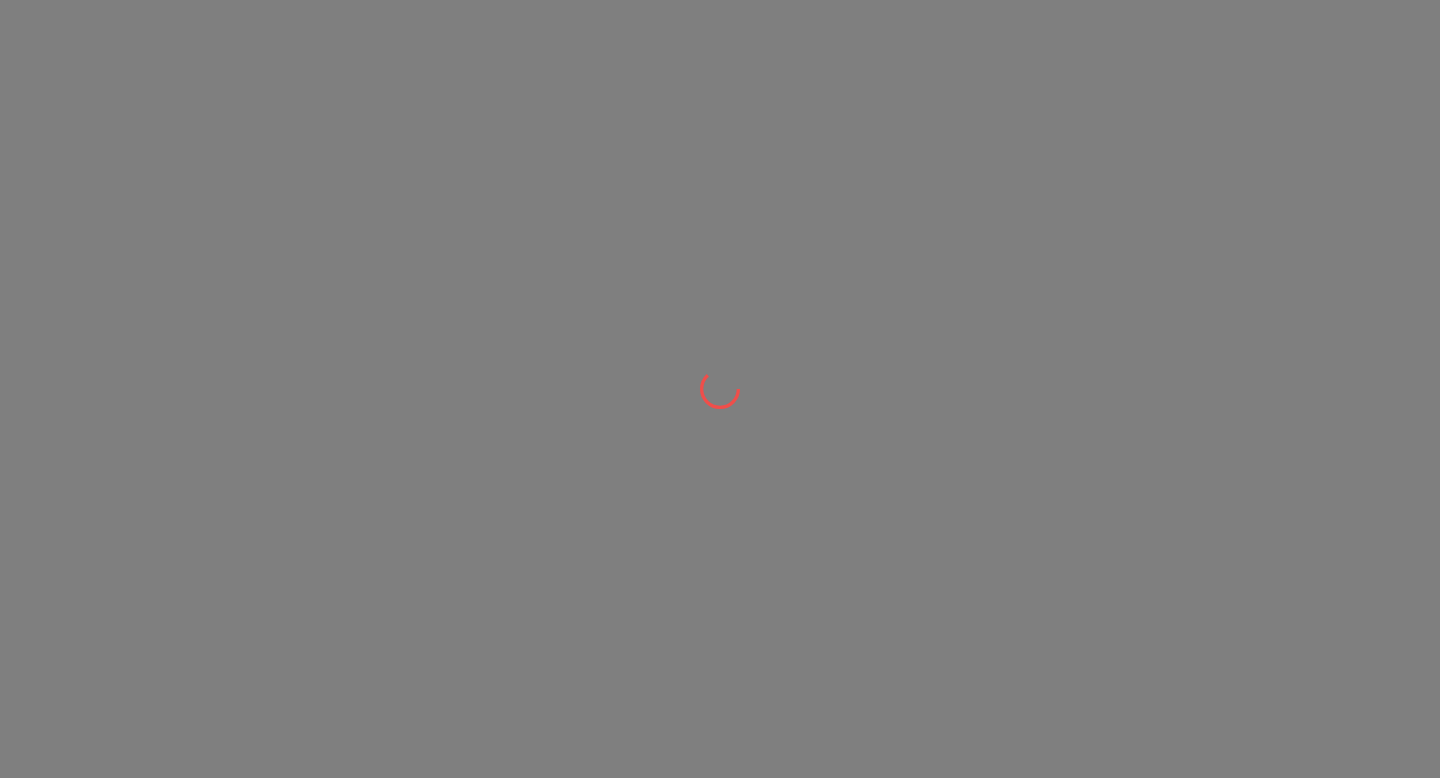 scroll, scrollTop: 0, scrollLeft: 0, axis: both 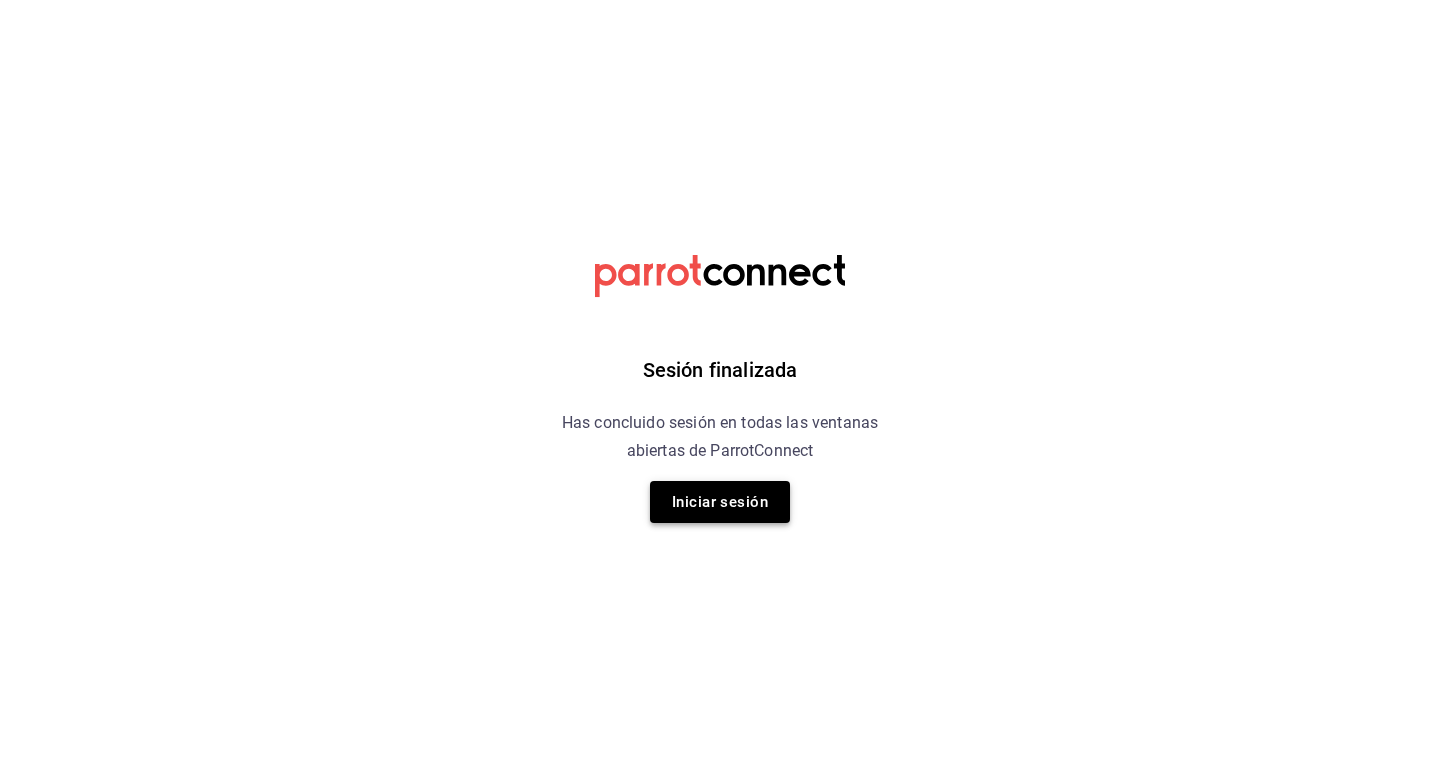 click on "Iniciar sesión" at bounding box center [720, 502] 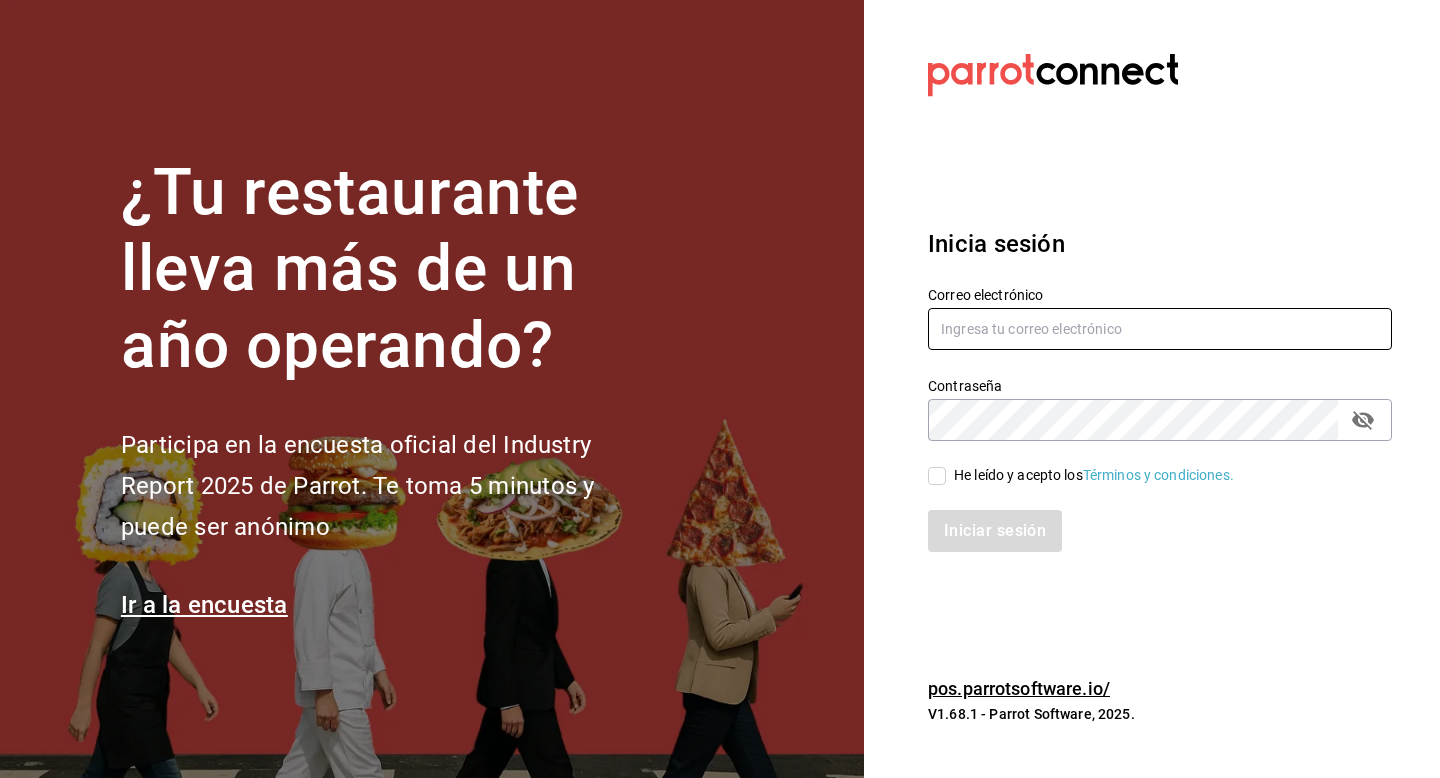 click at bounding box center (1160, 329) 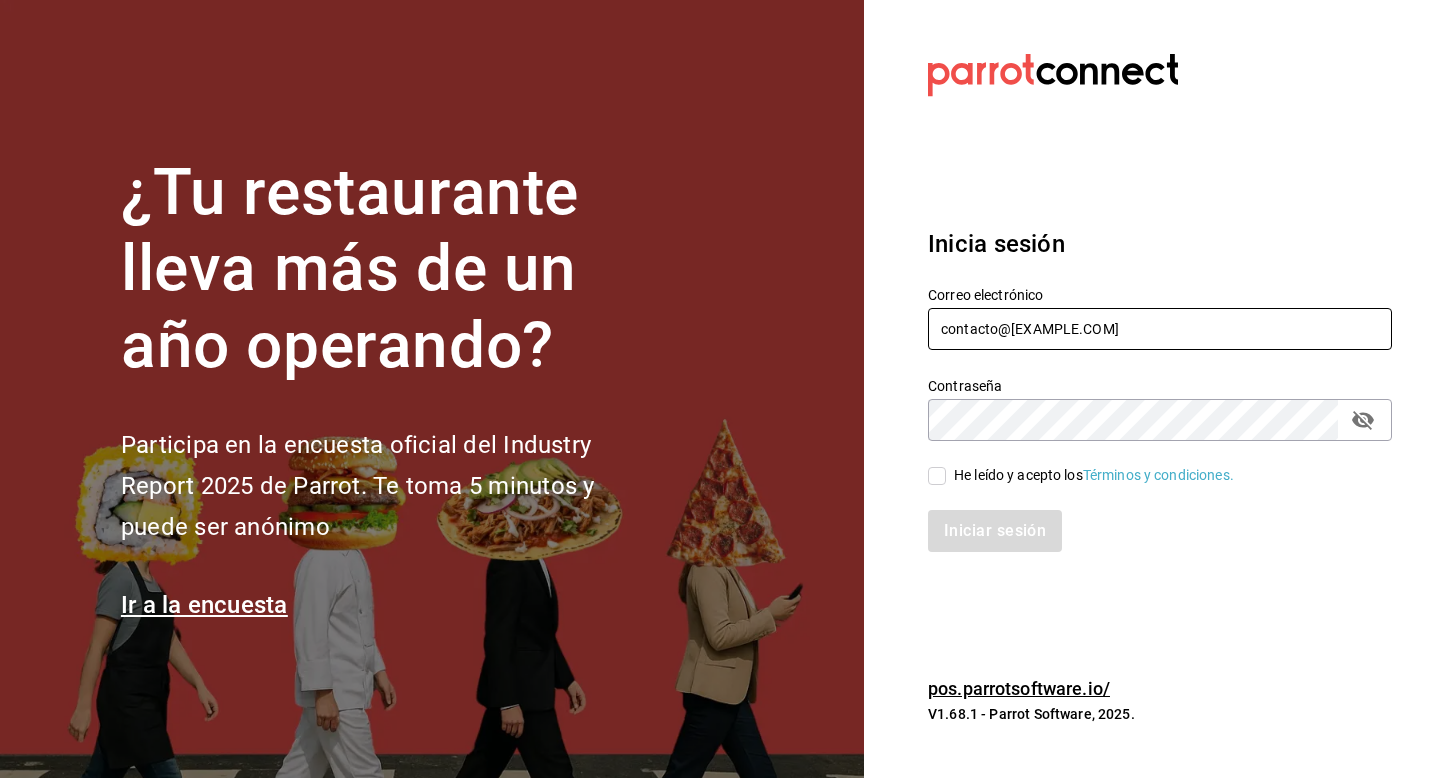 type on "contacto@[EXAMPLE.COM]" 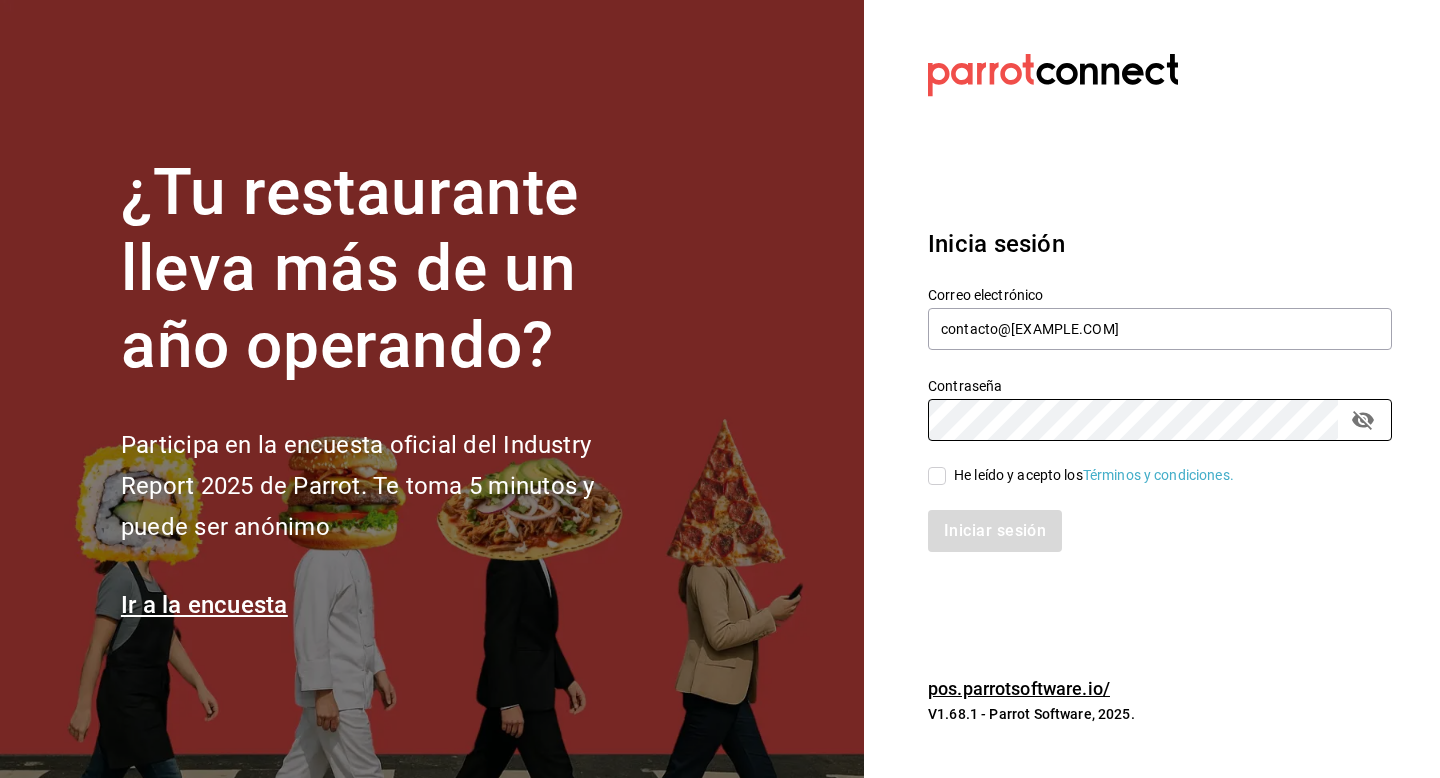 click on "He leído y acepto los  Términos y condiciones." at bounding box center [1148, 464] 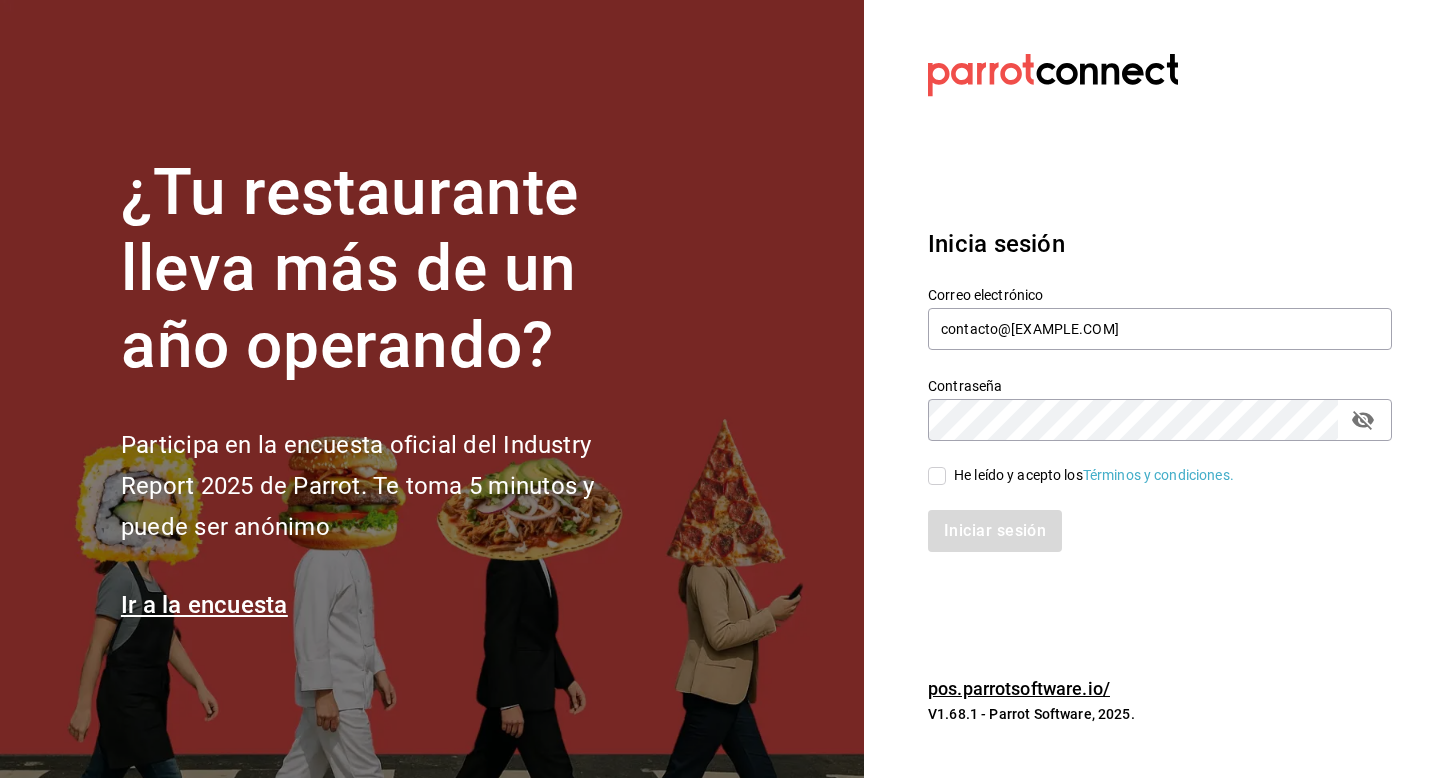 click on "He leído y acepto los  Términos y condiciones." at bounding box center [937, 476] 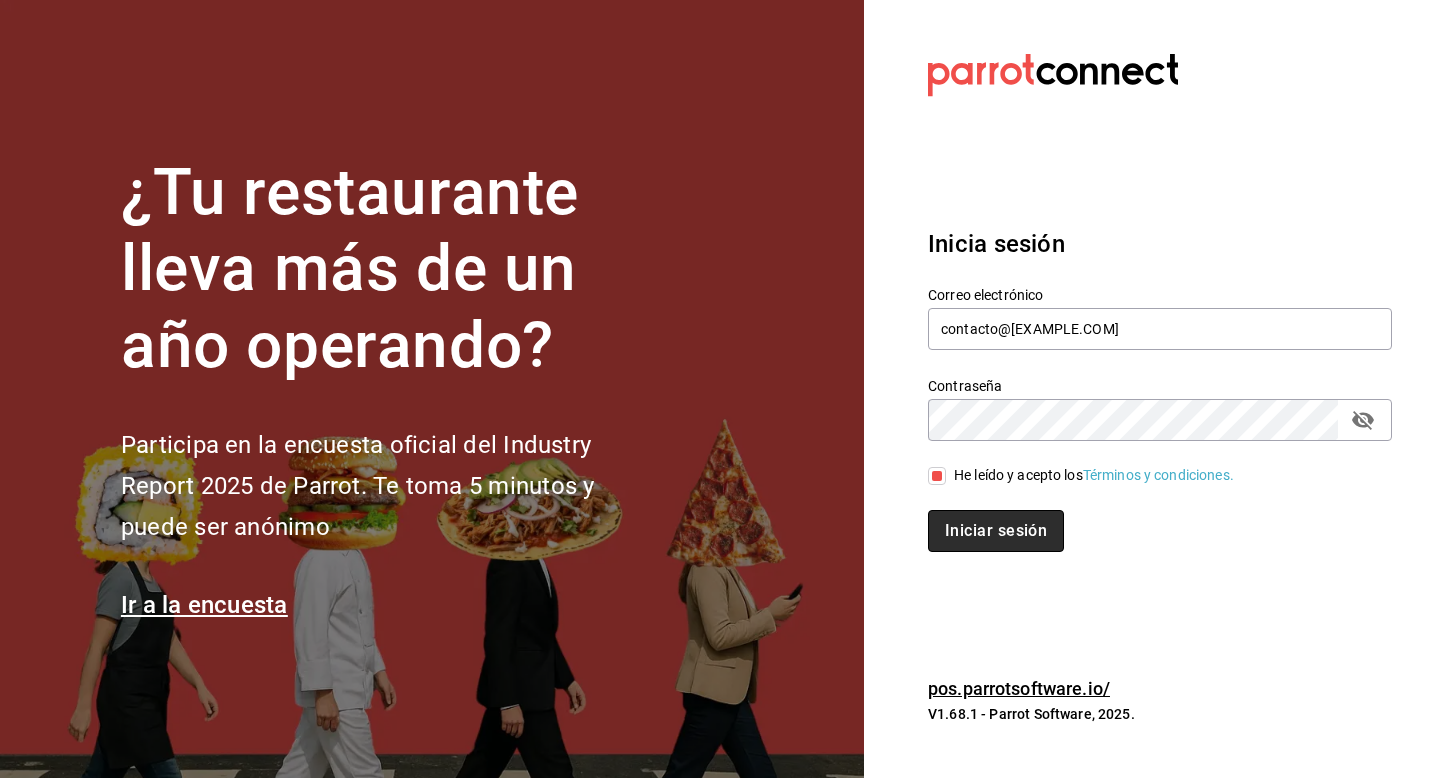 click on "Iniciar sesión" at bounding box center [996, 531] 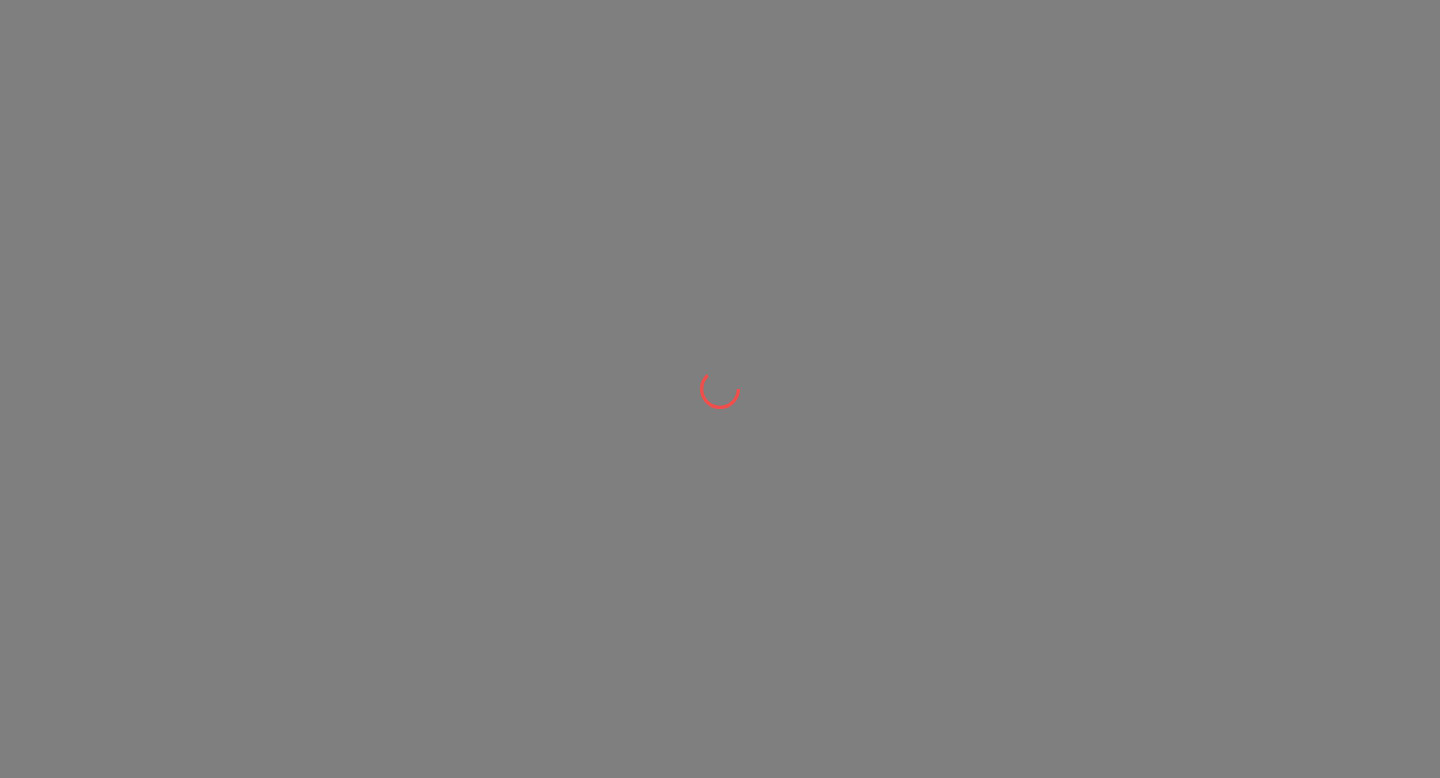 scroll, scrollTop: 0, scrollLeft: 0, axis: both 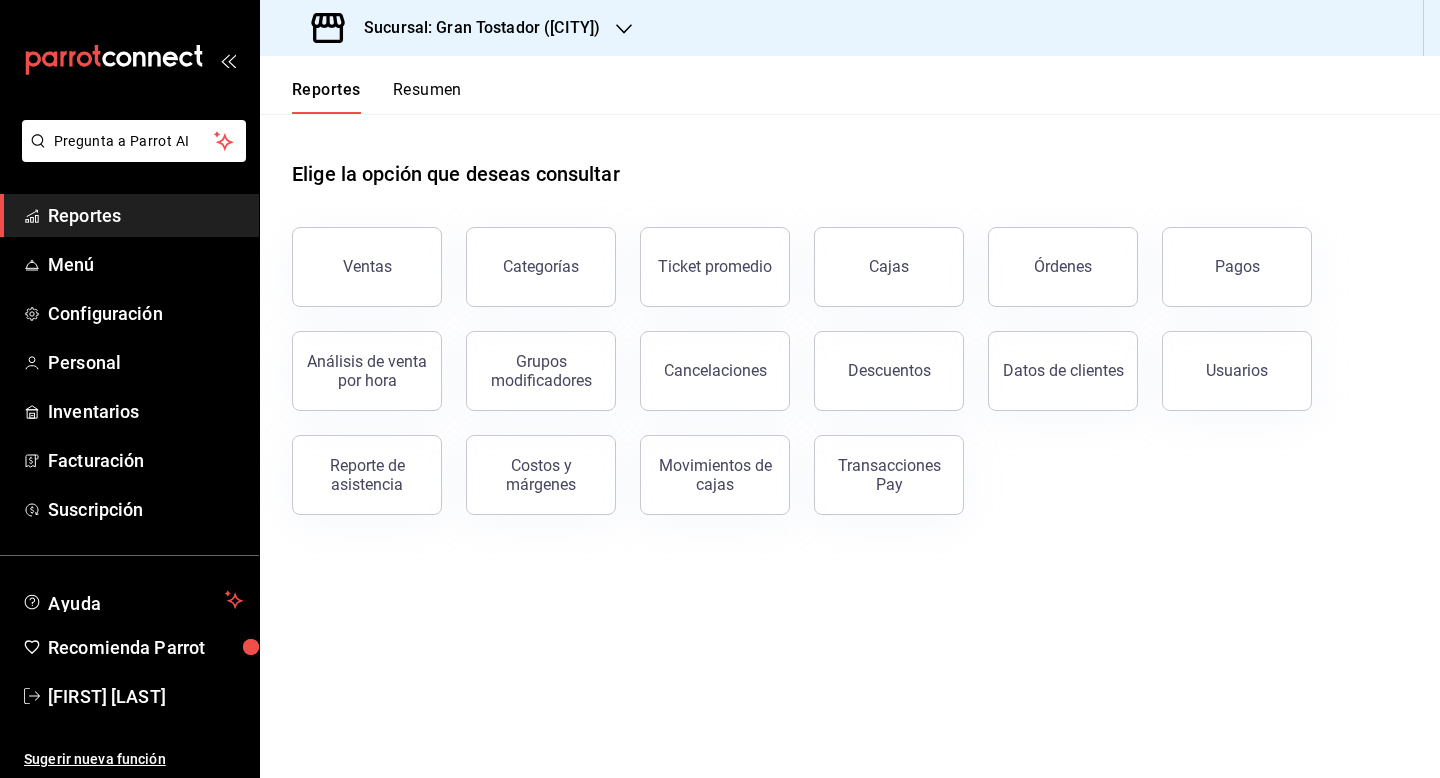 click on "Sucursal: Gran Tostador (Bosques)" at bounding box center [458, 28] 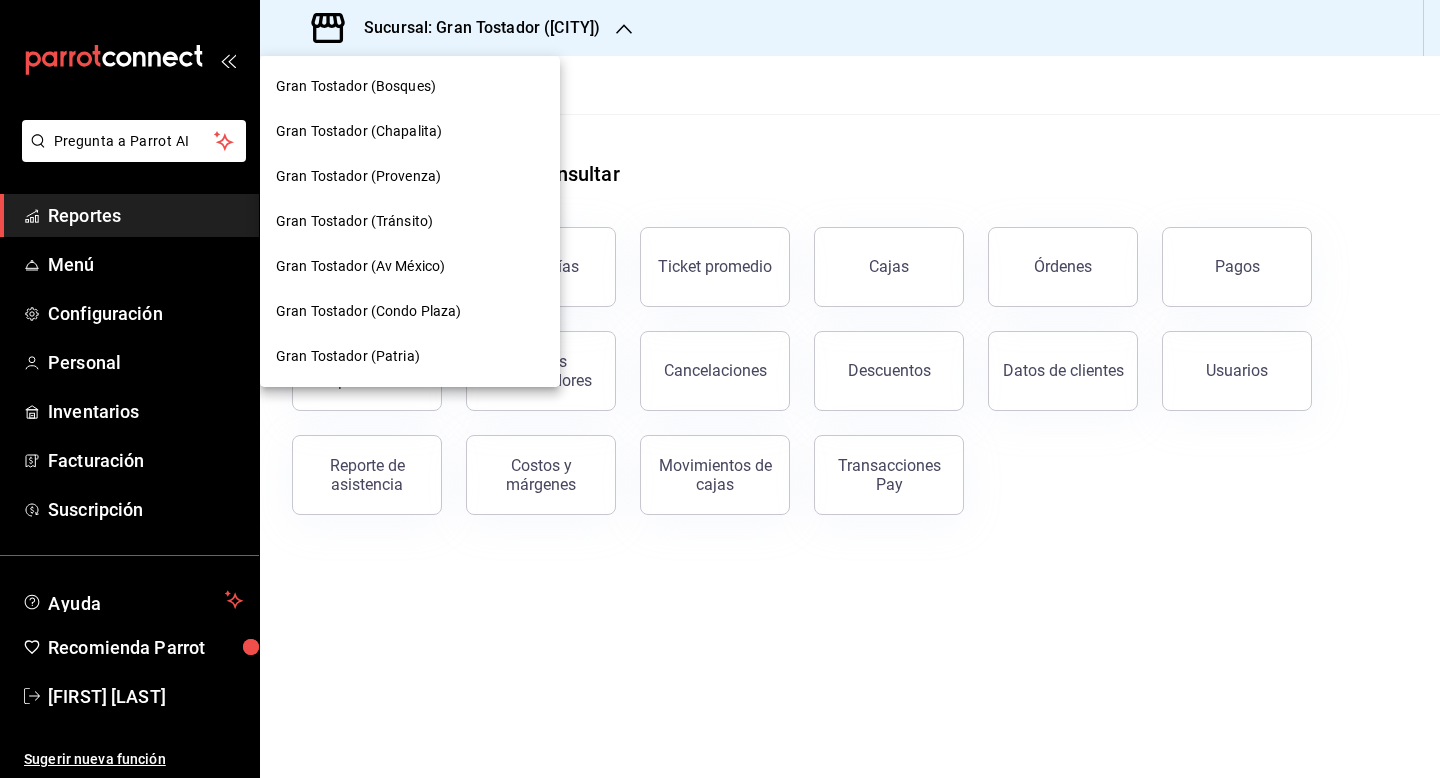 click on "Gran Tostador (Patria)" at bounding box center (348, 356) 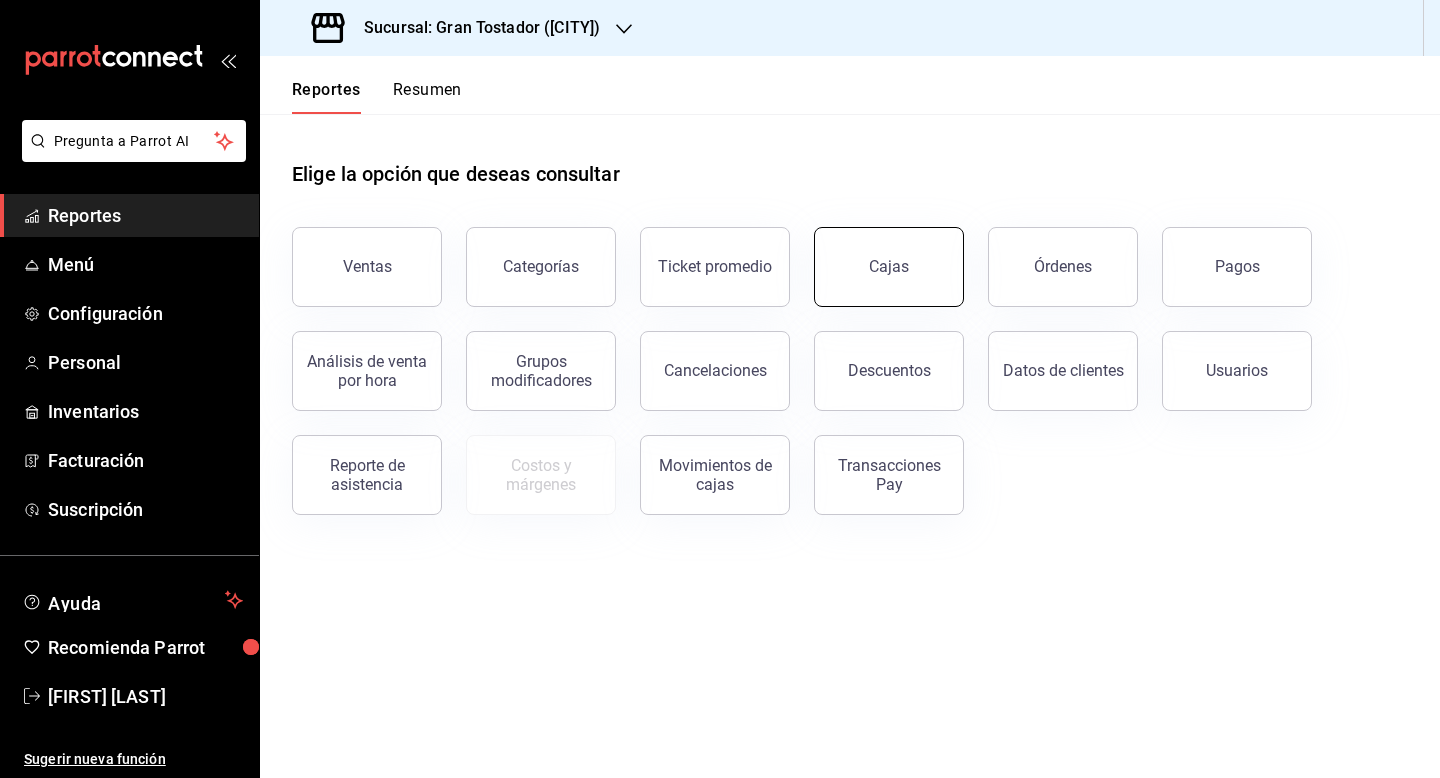click on "Cajas" at bounding box center (889, 267) 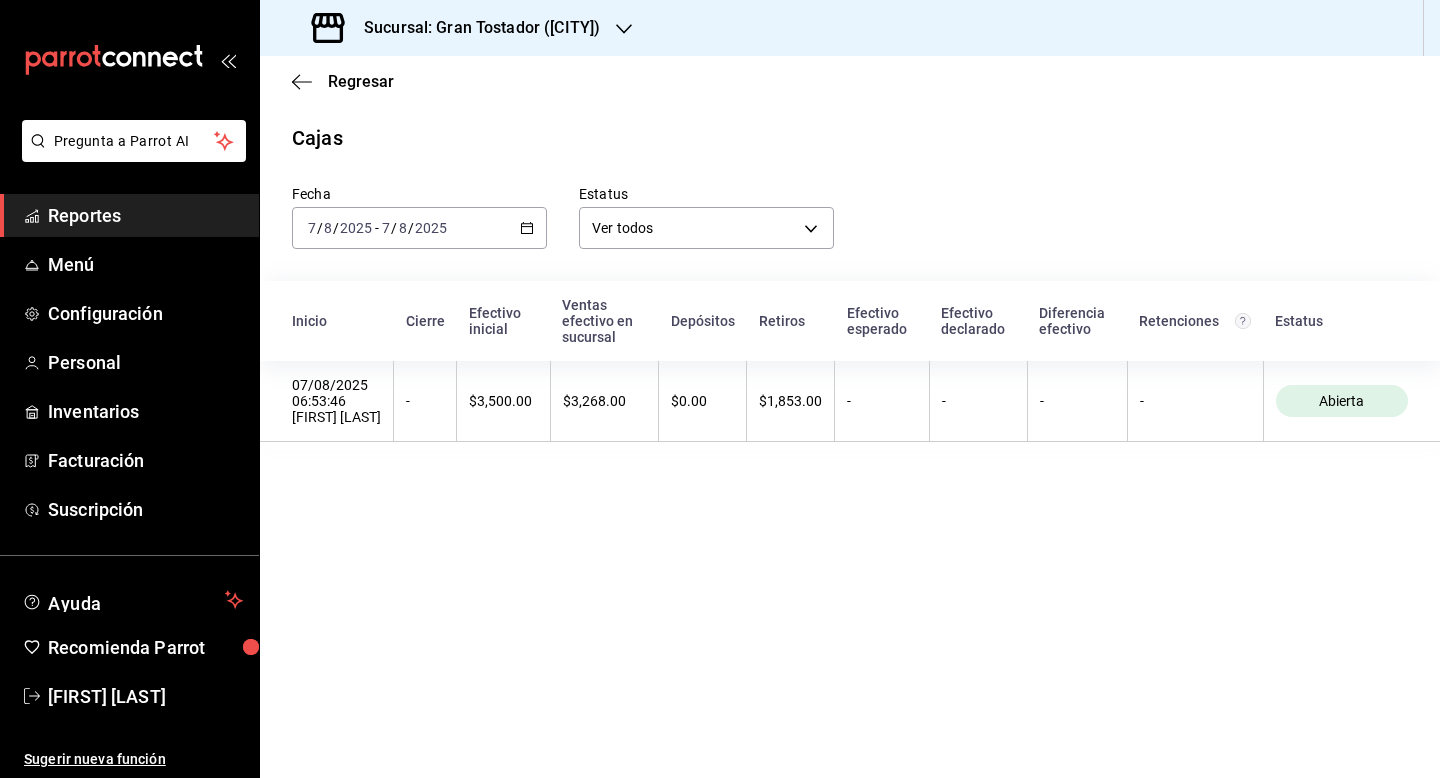 click 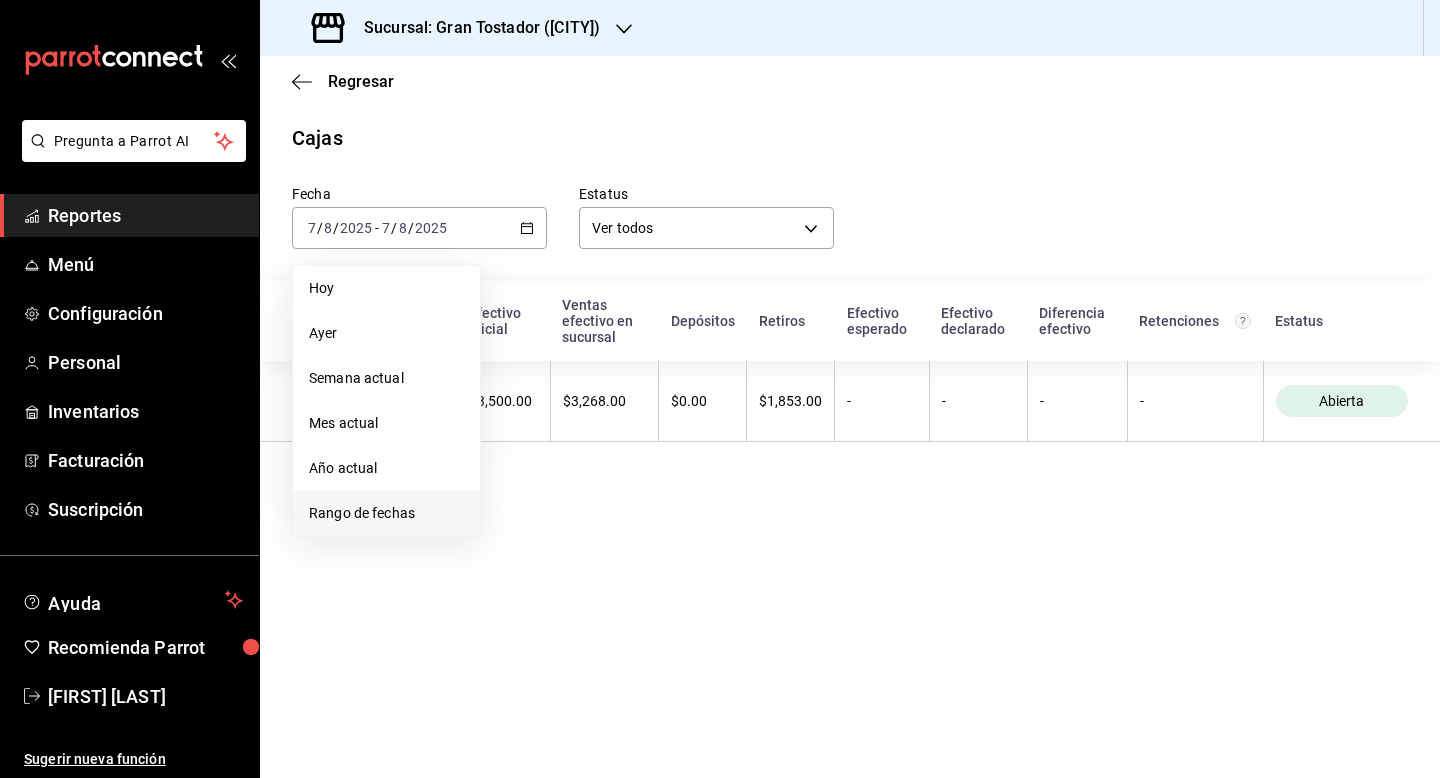 click on "Rango de fechas" at bounding box center (386, 513) 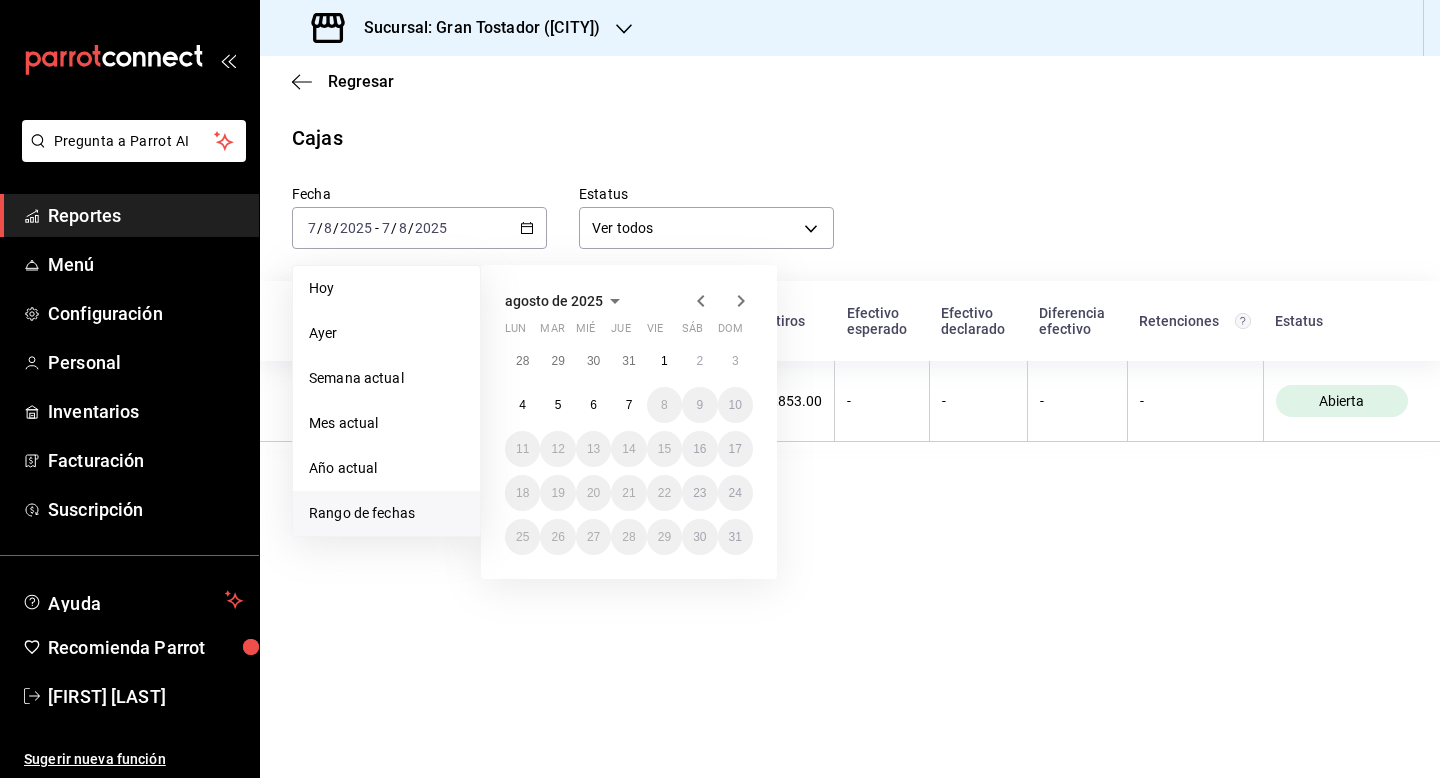 click 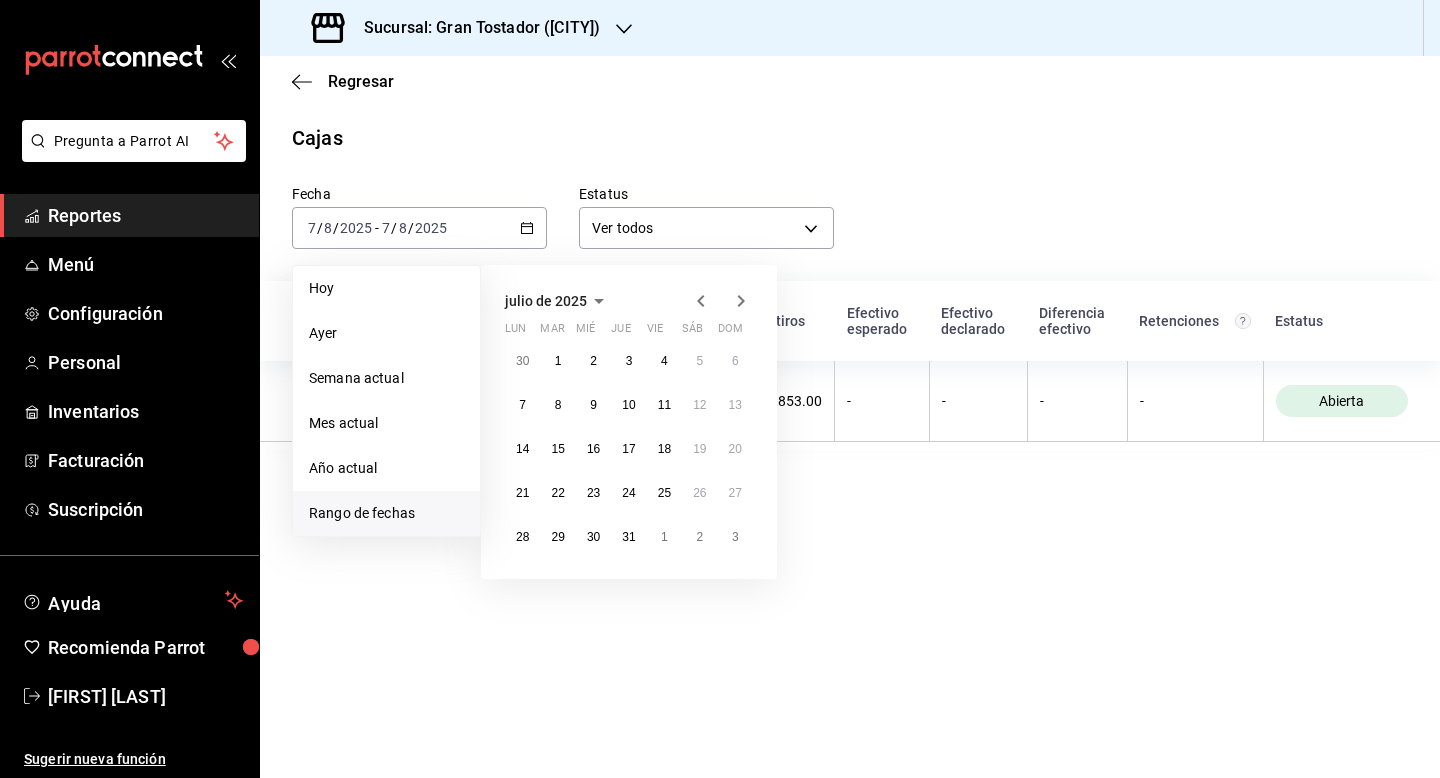 click 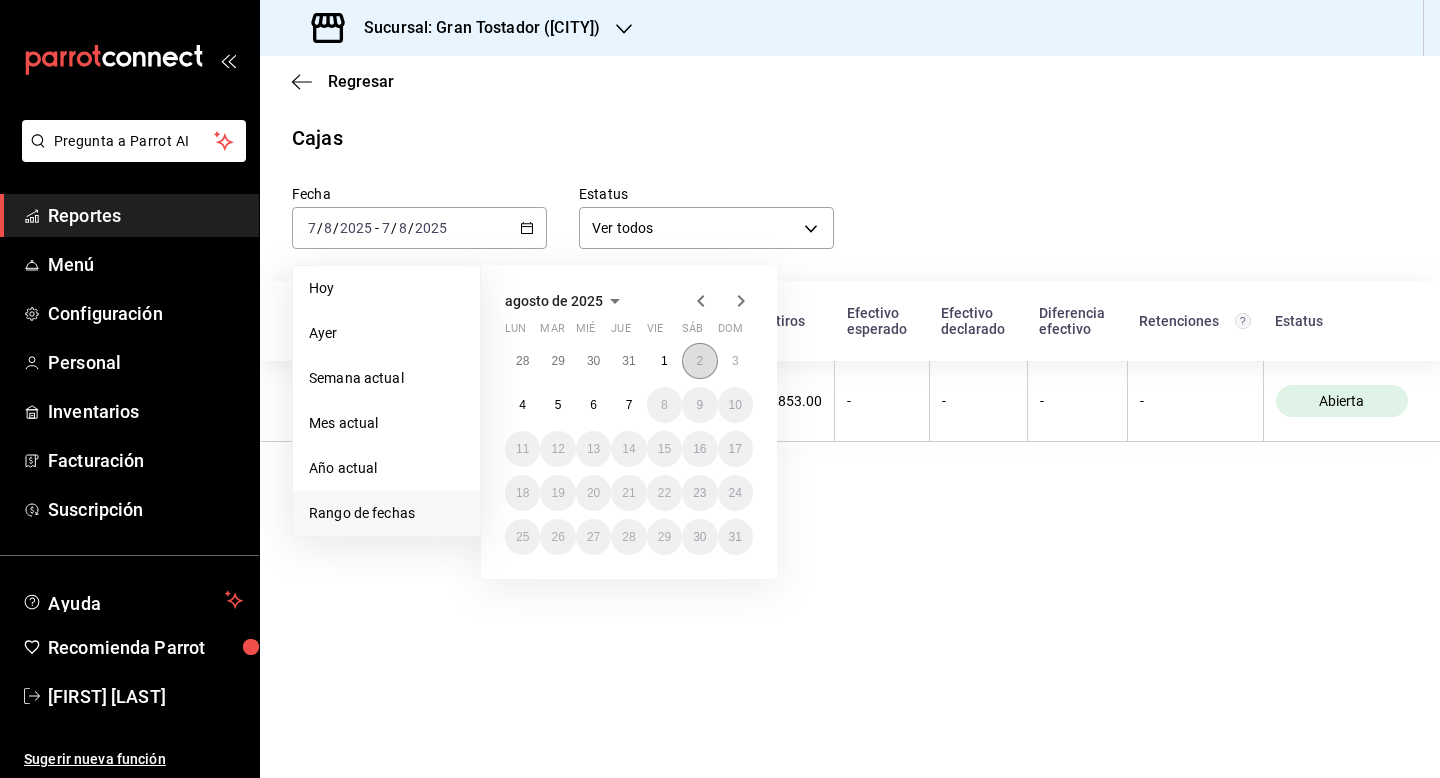 click on "2" at bounding box center [699, 361] 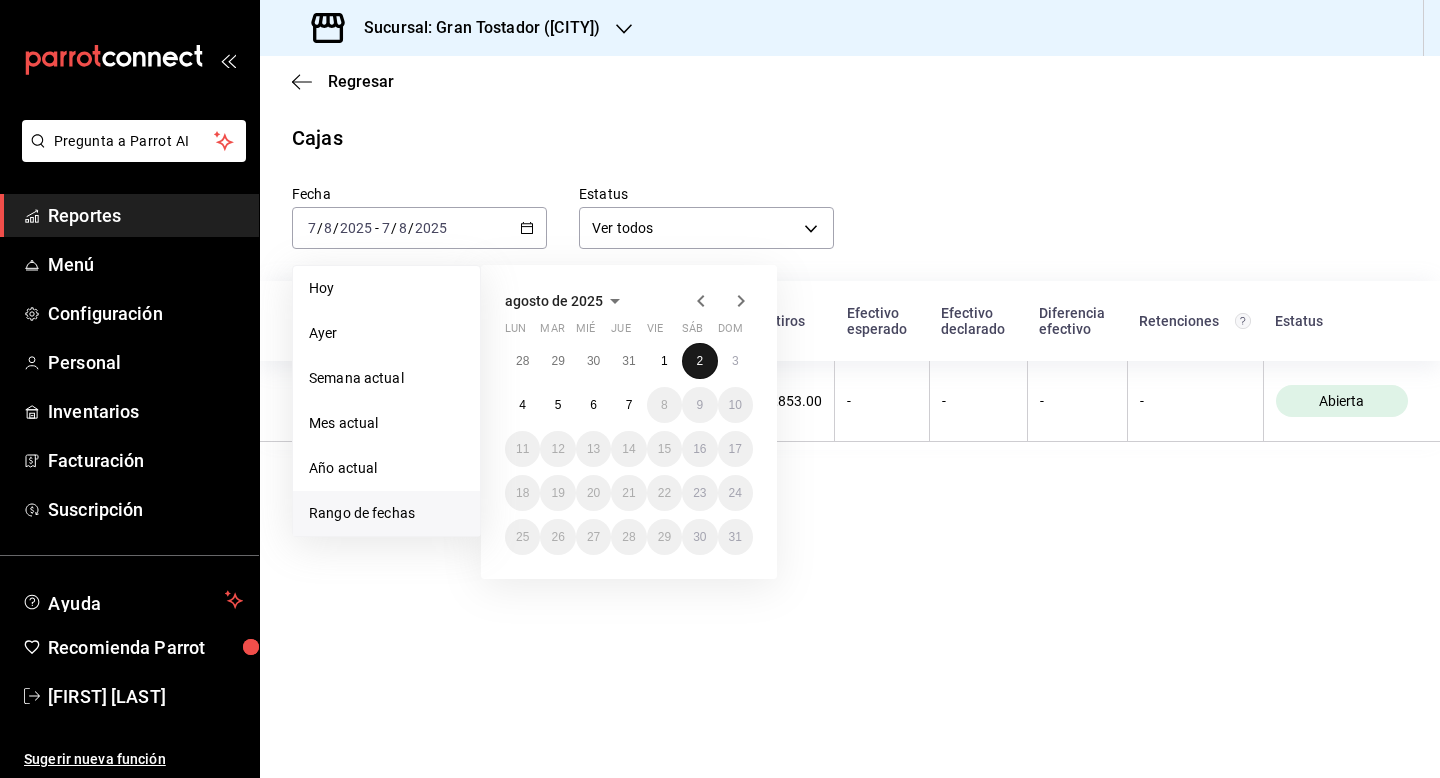 click on "2" at bounding box center [699, 361] 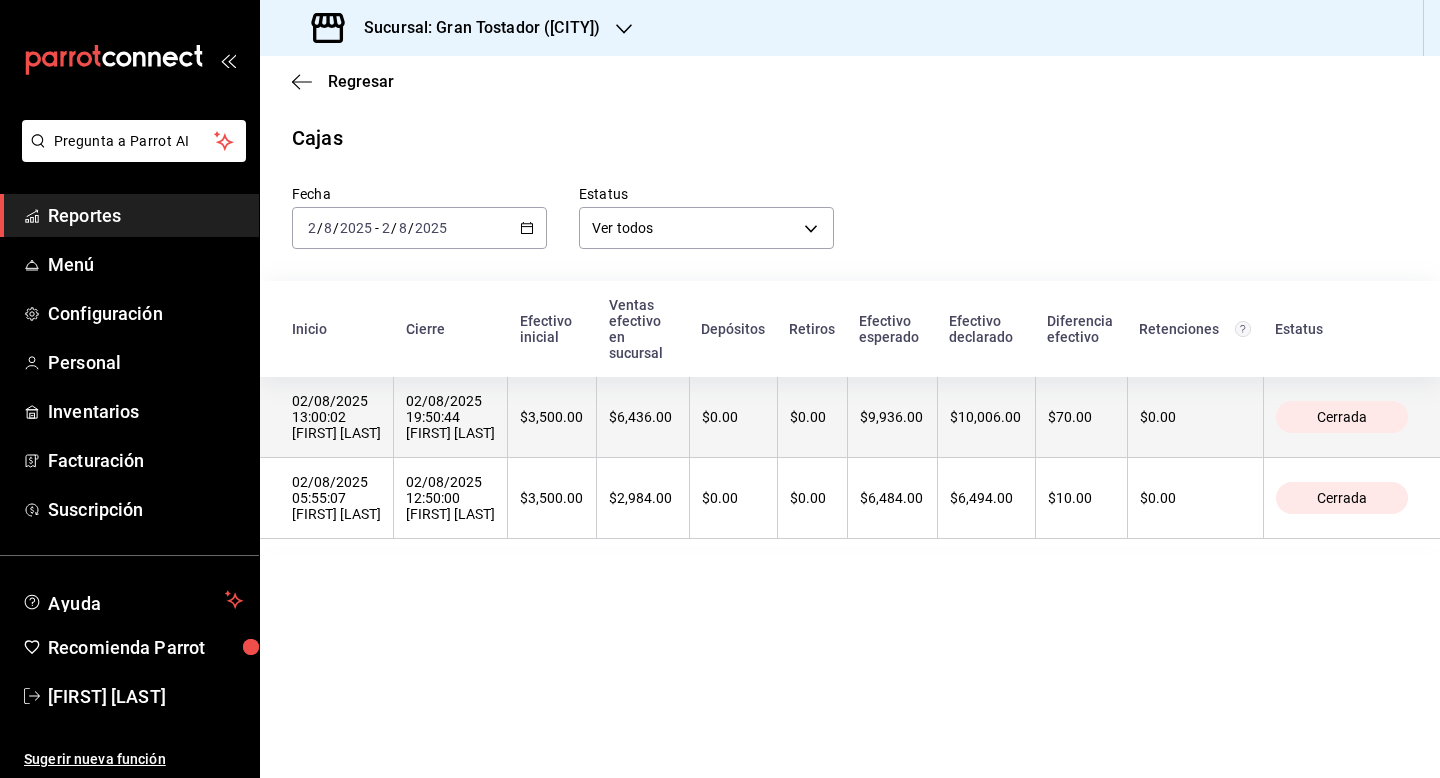 click on "$0.00" at bounding box center (733, 417) 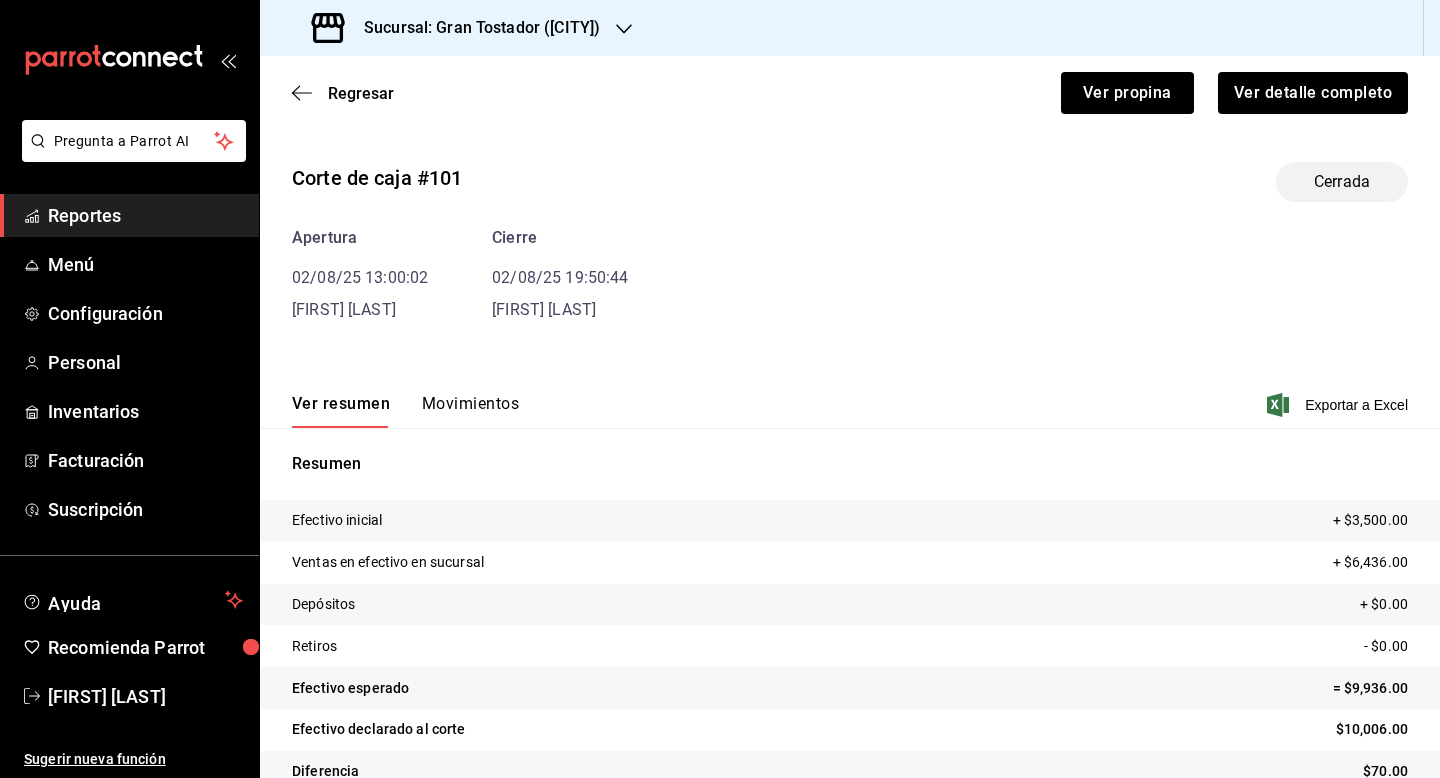 click on "Movimientos" at bounding box center (470, 411) 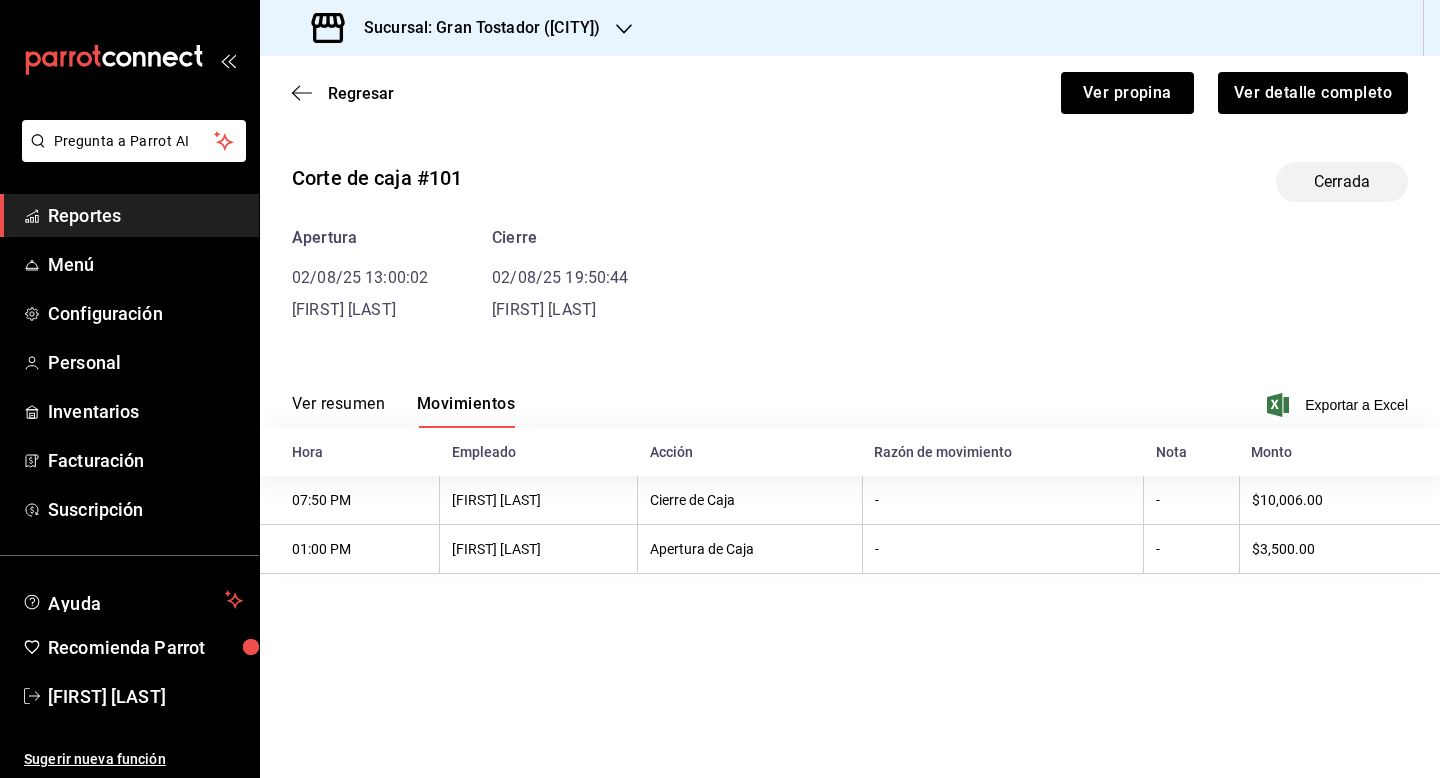 click on "Ver resumen" at bounding box center [338, 411] 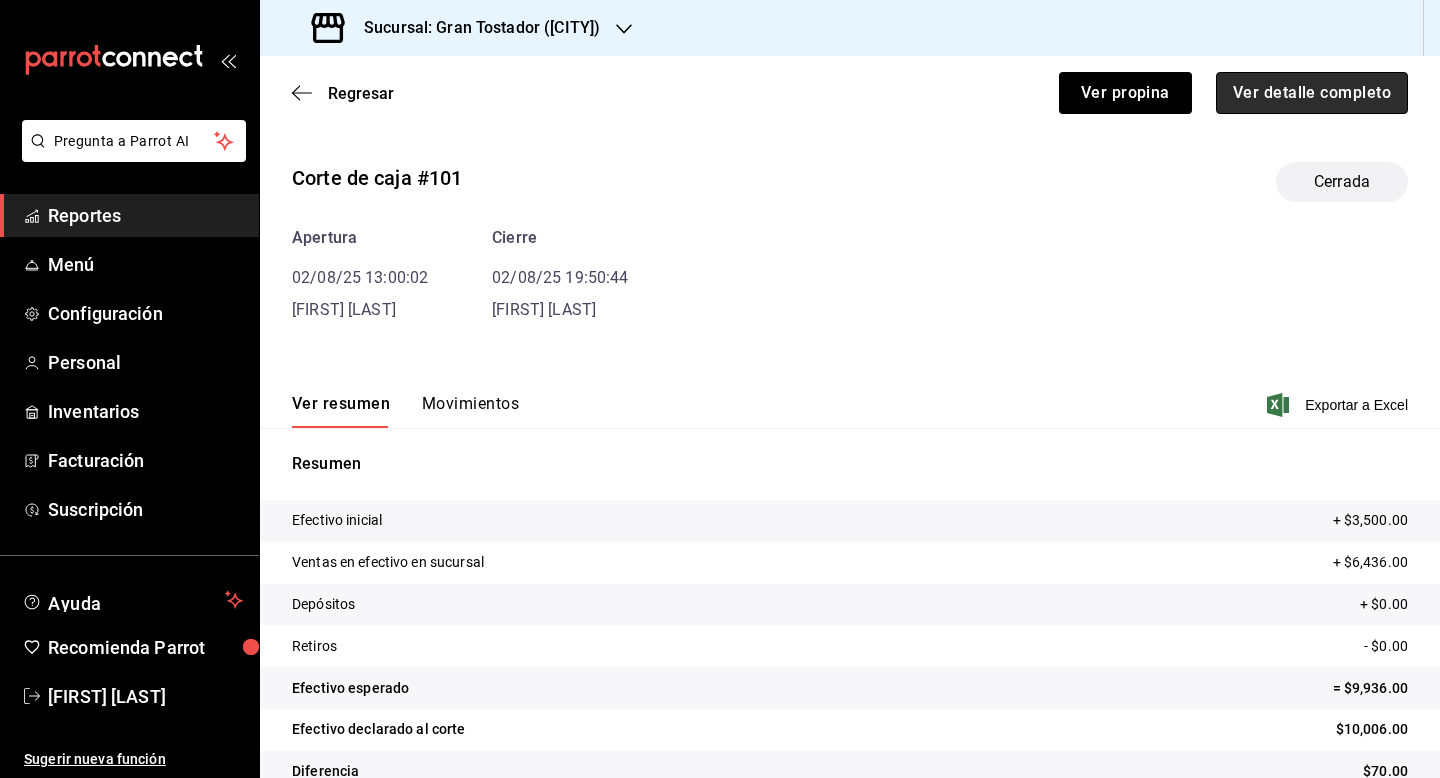 click on "Ver detalle completo" at bounding box center (1312, 93) 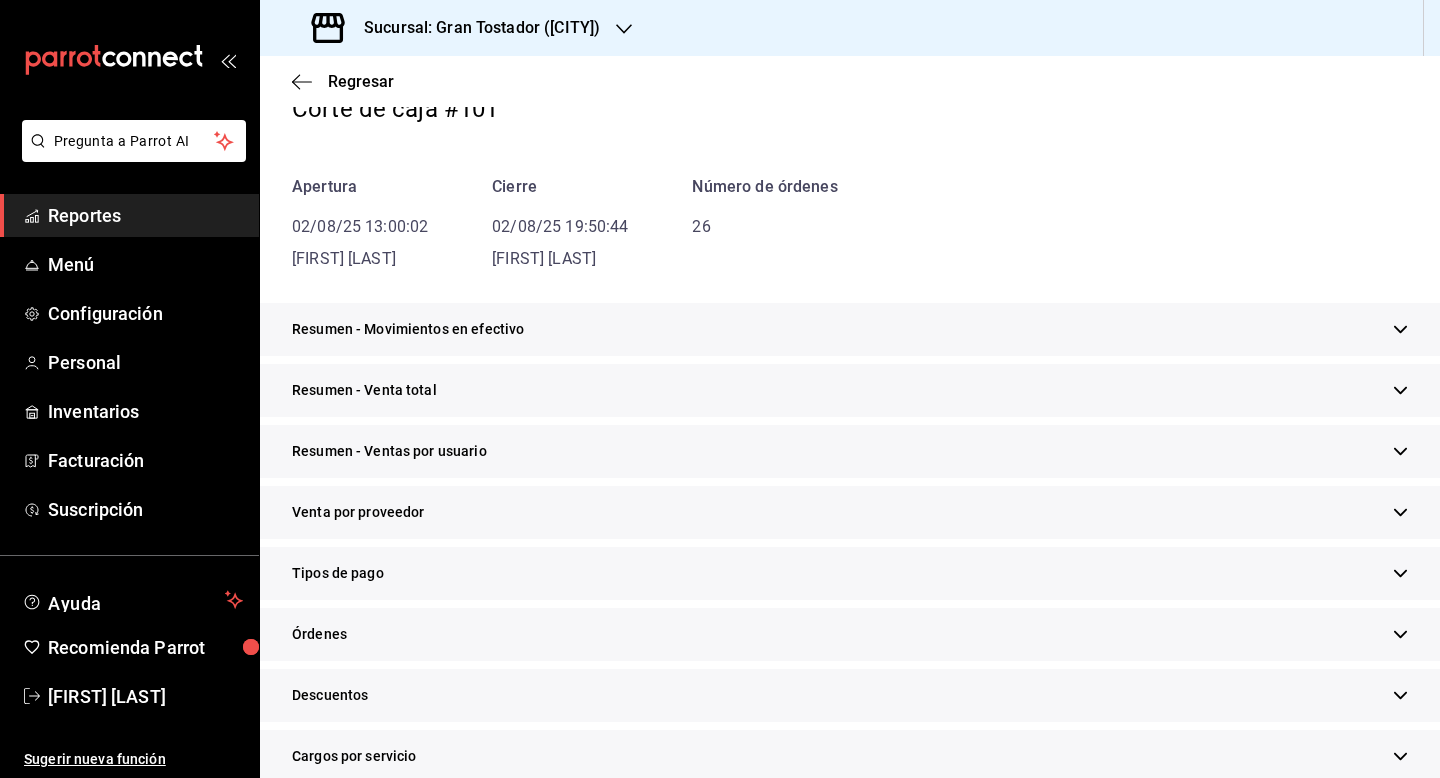 scroll, scrollTop: 167, scrollLeft: 0, axis: vertical 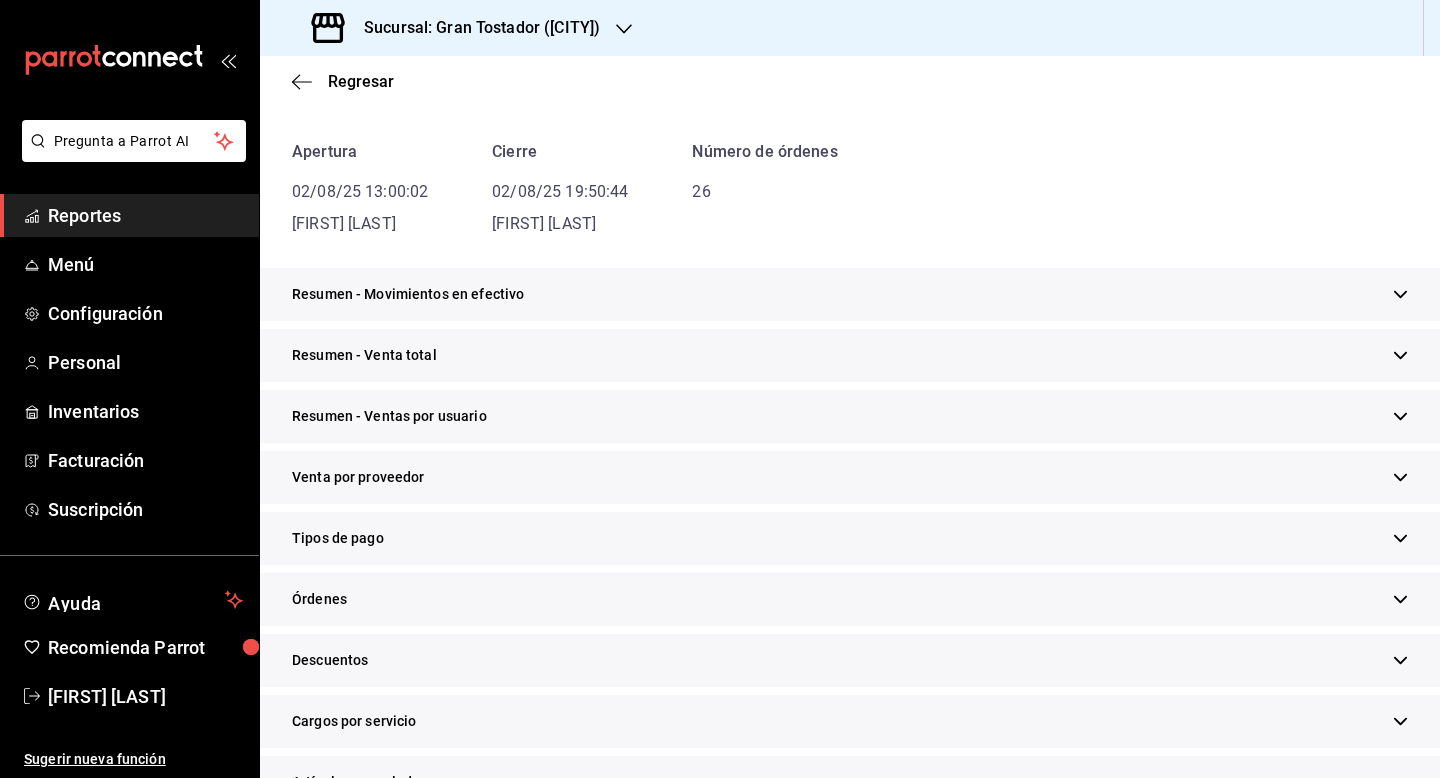 click on "Tipos de pago" at bounding box center [850, 538] 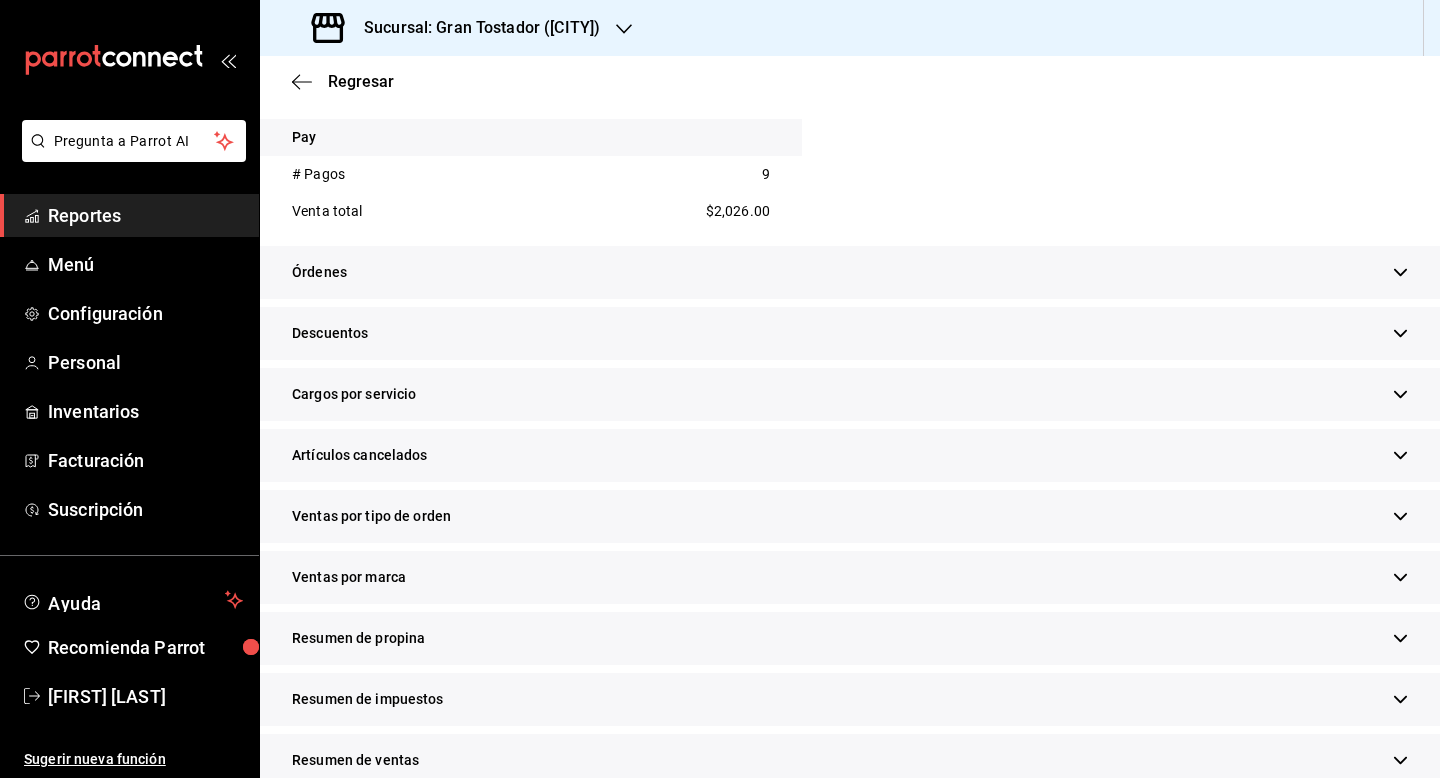scroll, scrollTop: 834, scrollLeft: 0, axis: vertical 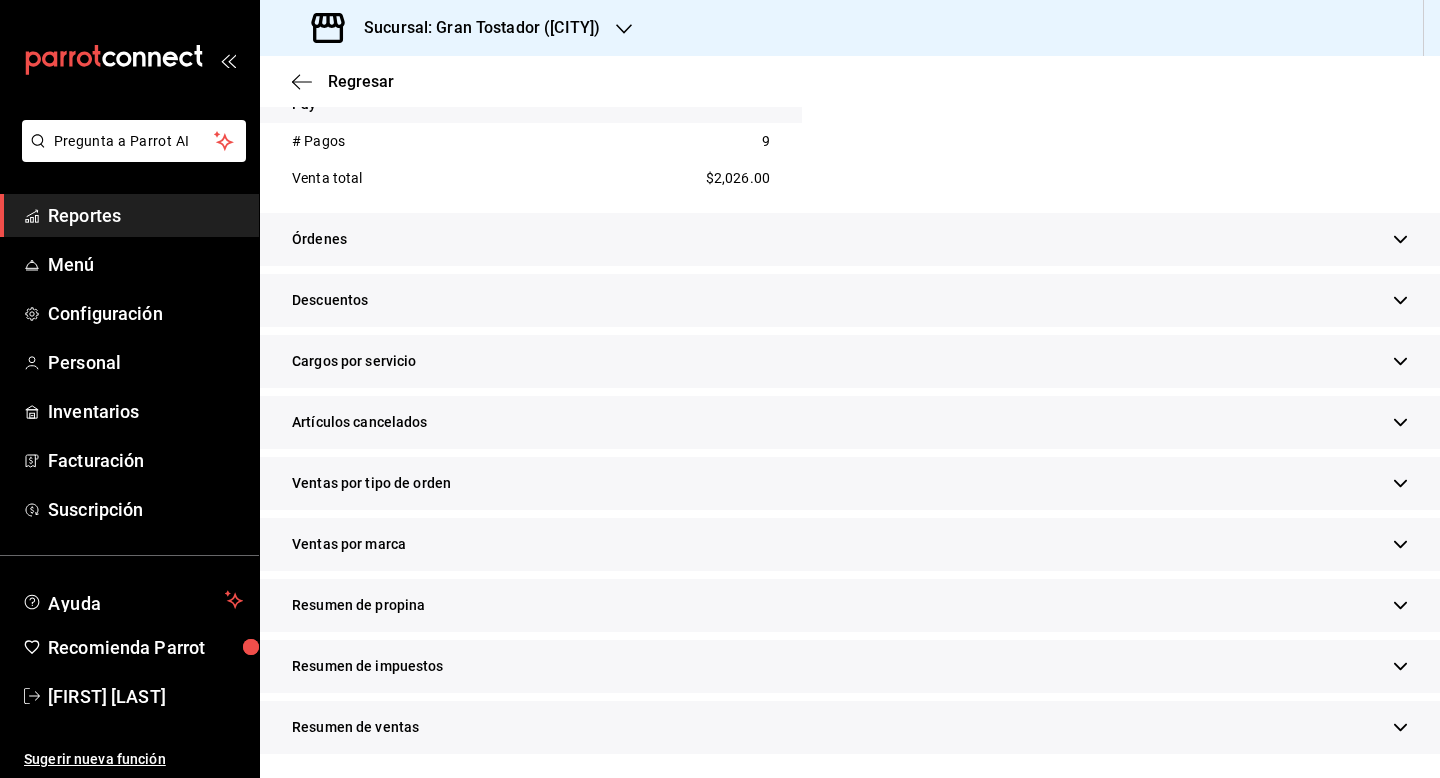 click on "Resumen de propina" at bounding box center [850, 605] 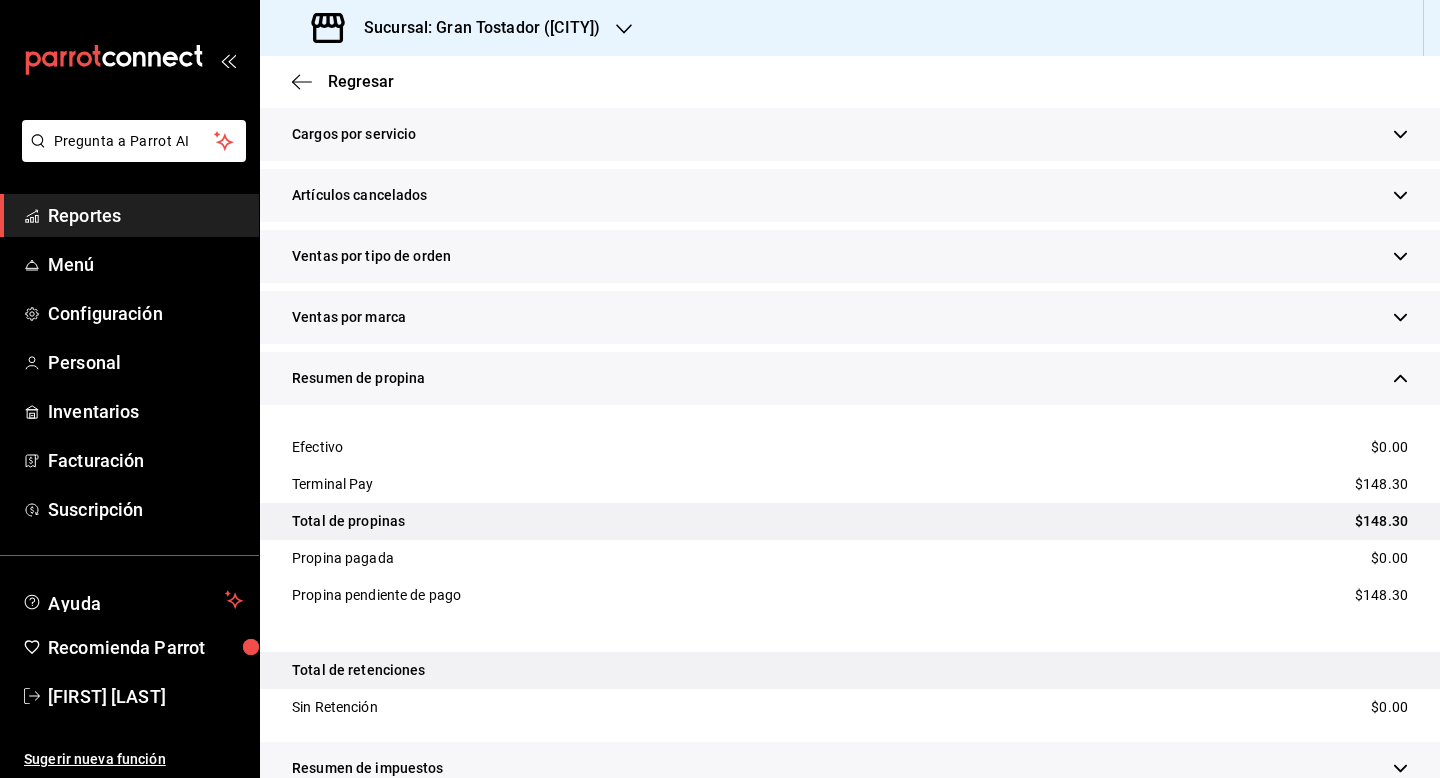 scroll, scrollTop: 1062, scrollLeft: 0, axis: vertical 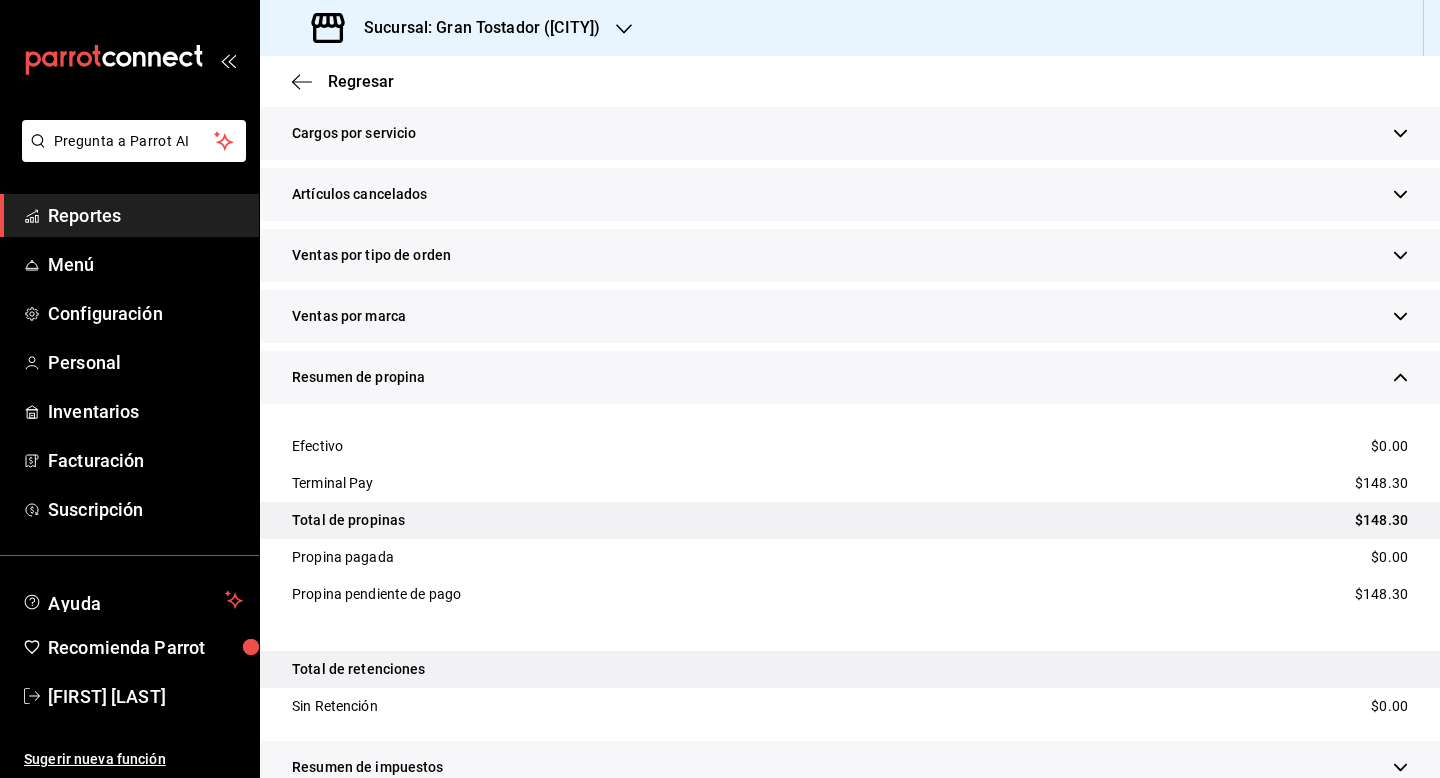 click 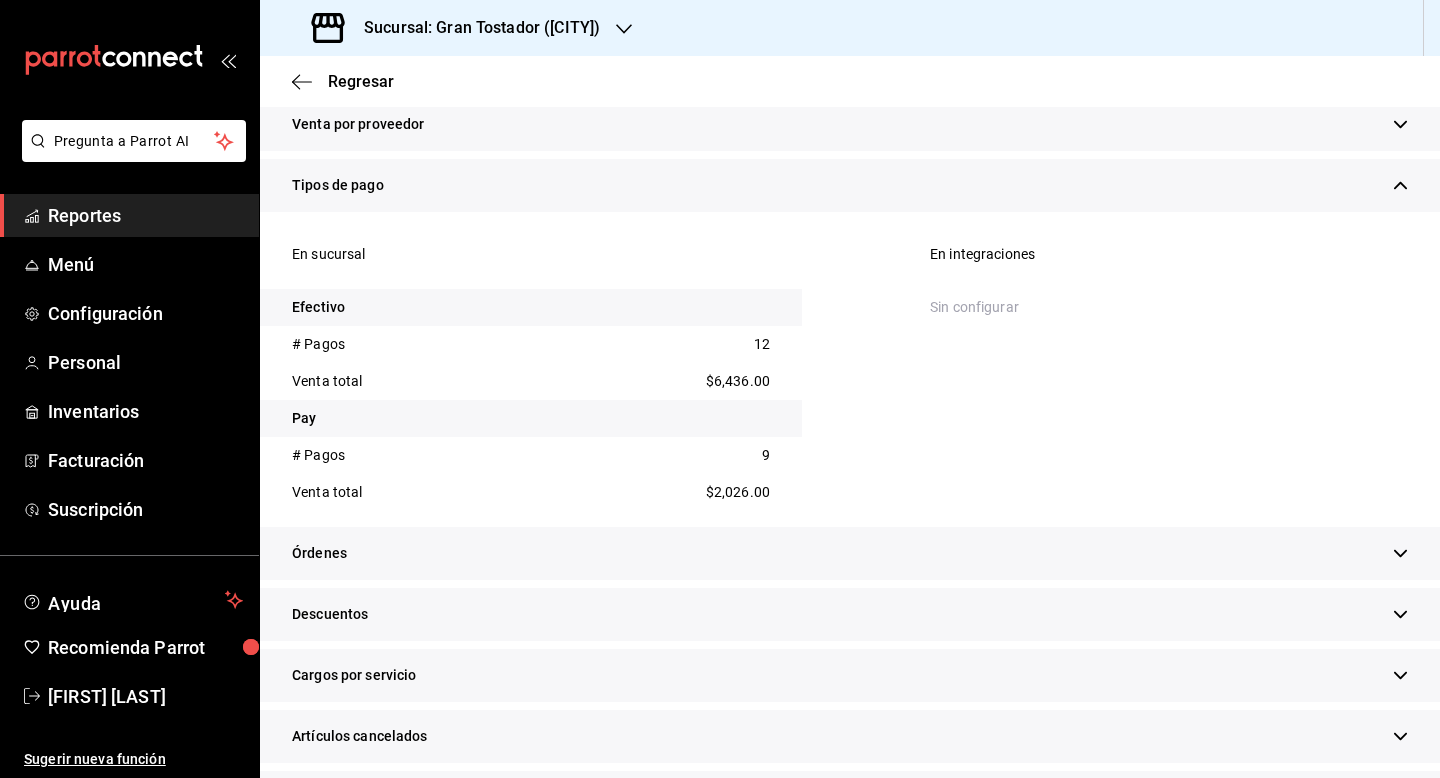 scroll, scrollTop: 519, scrollLeft: 0, axis: vertical 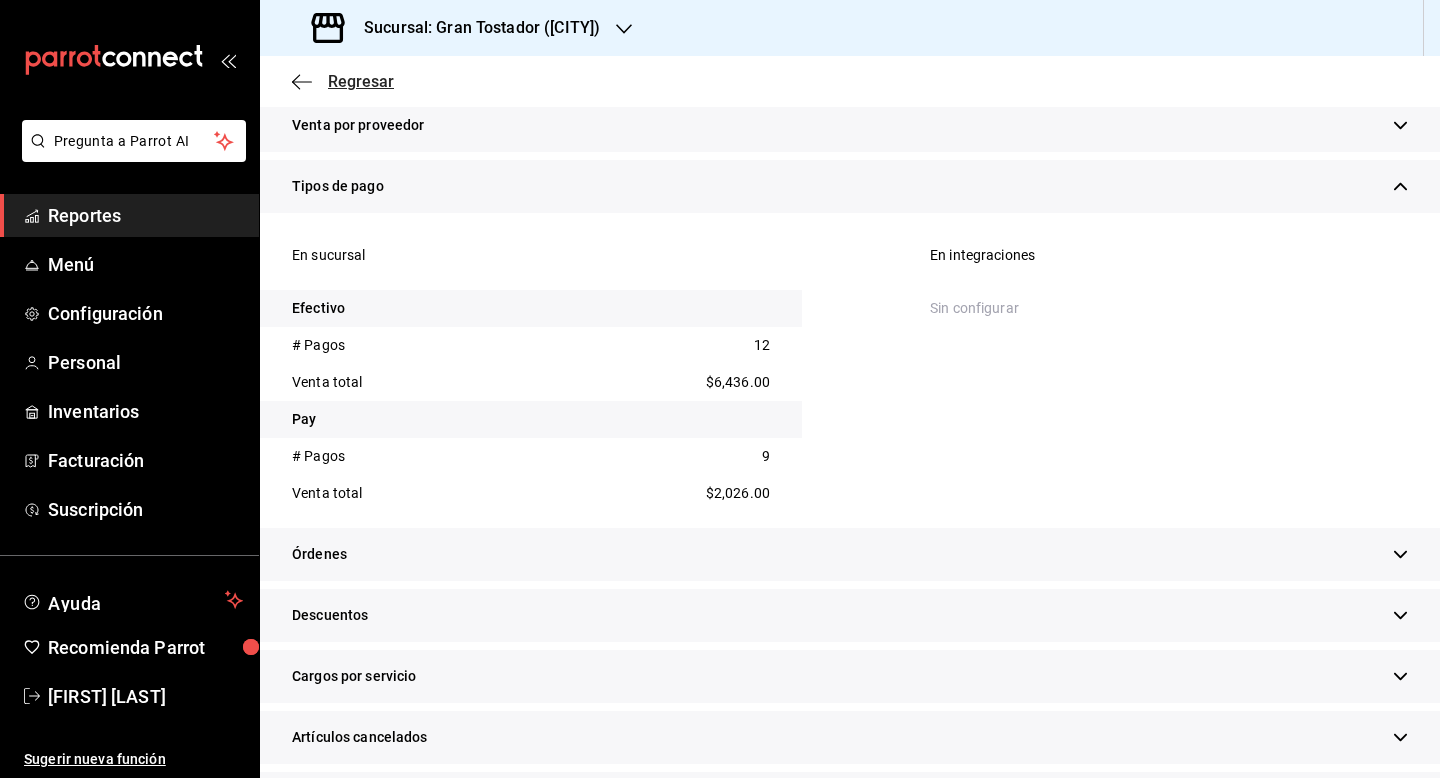 click on "Regresar" at bounding box center (361, 81) 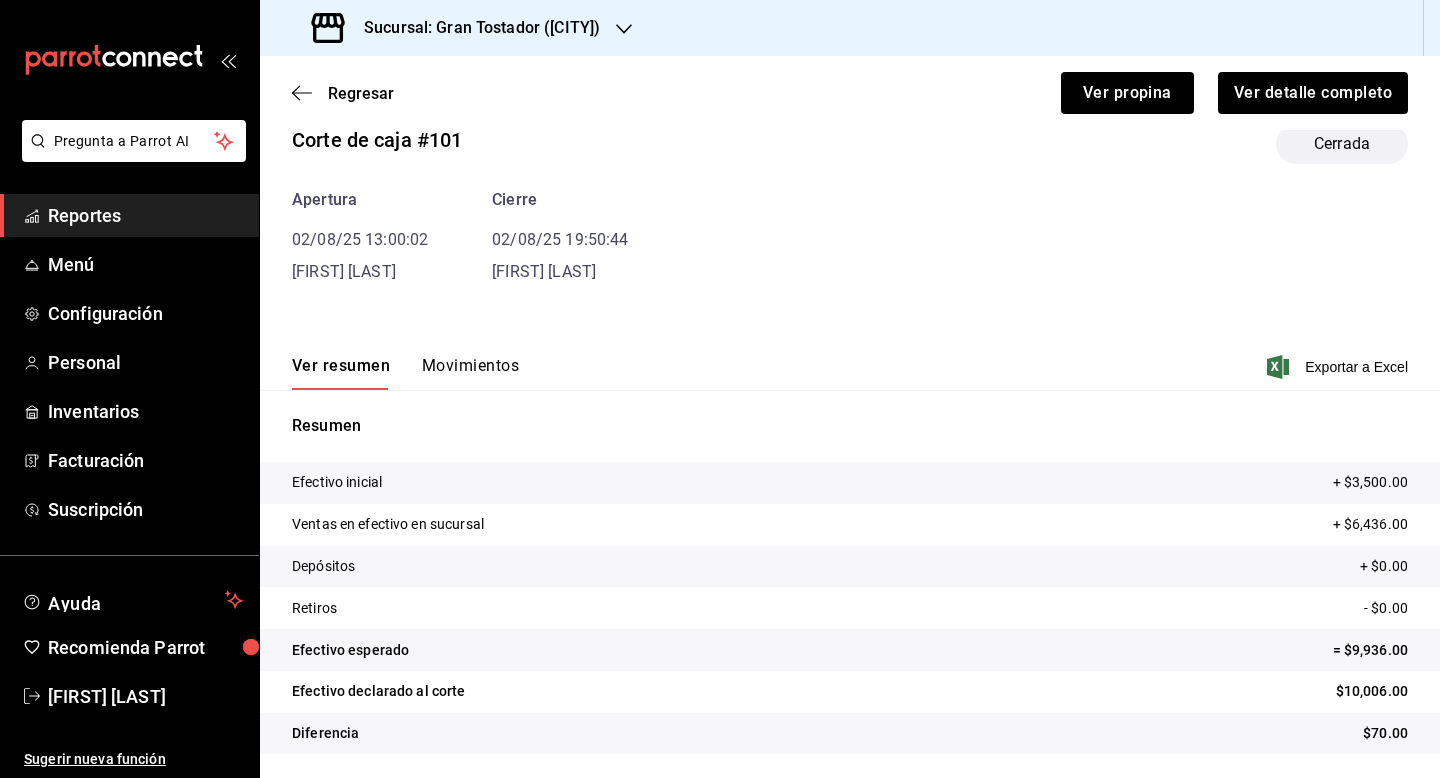 scroll, scrollTop: 38, scrollLeft: 0, axis: vertical 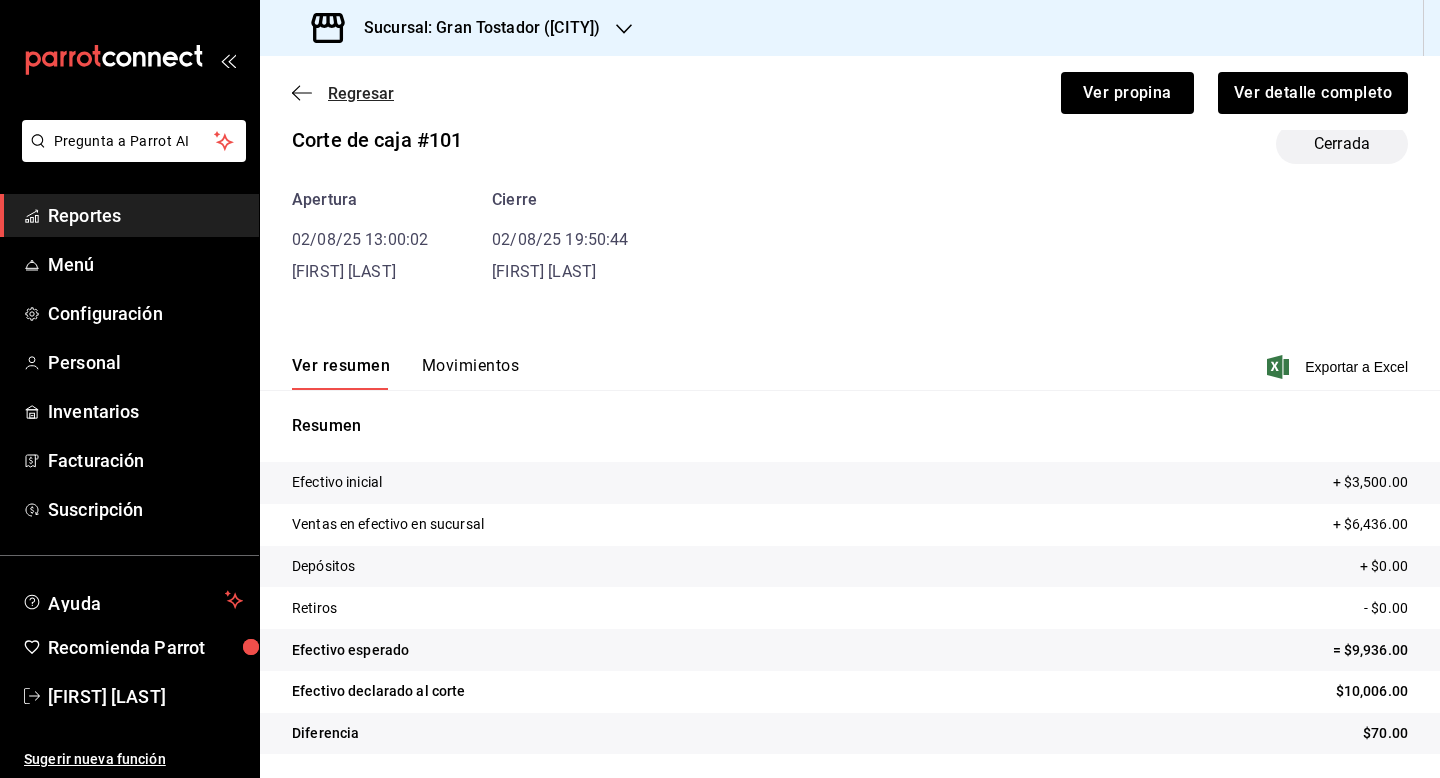 click on "Regresar" at bounding box center (361, 93) 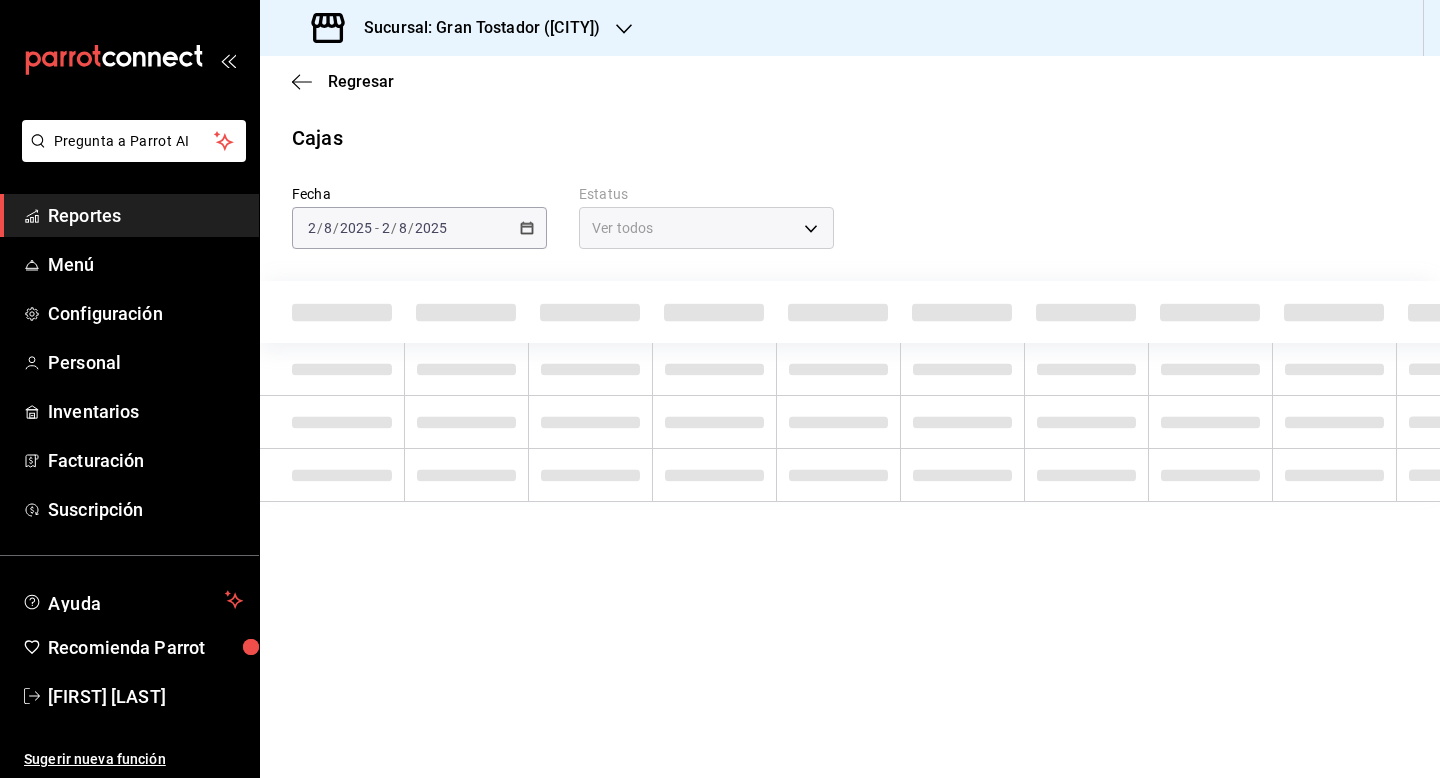scroll, scrollTop: 0, scrollLeft: 0, axis: both 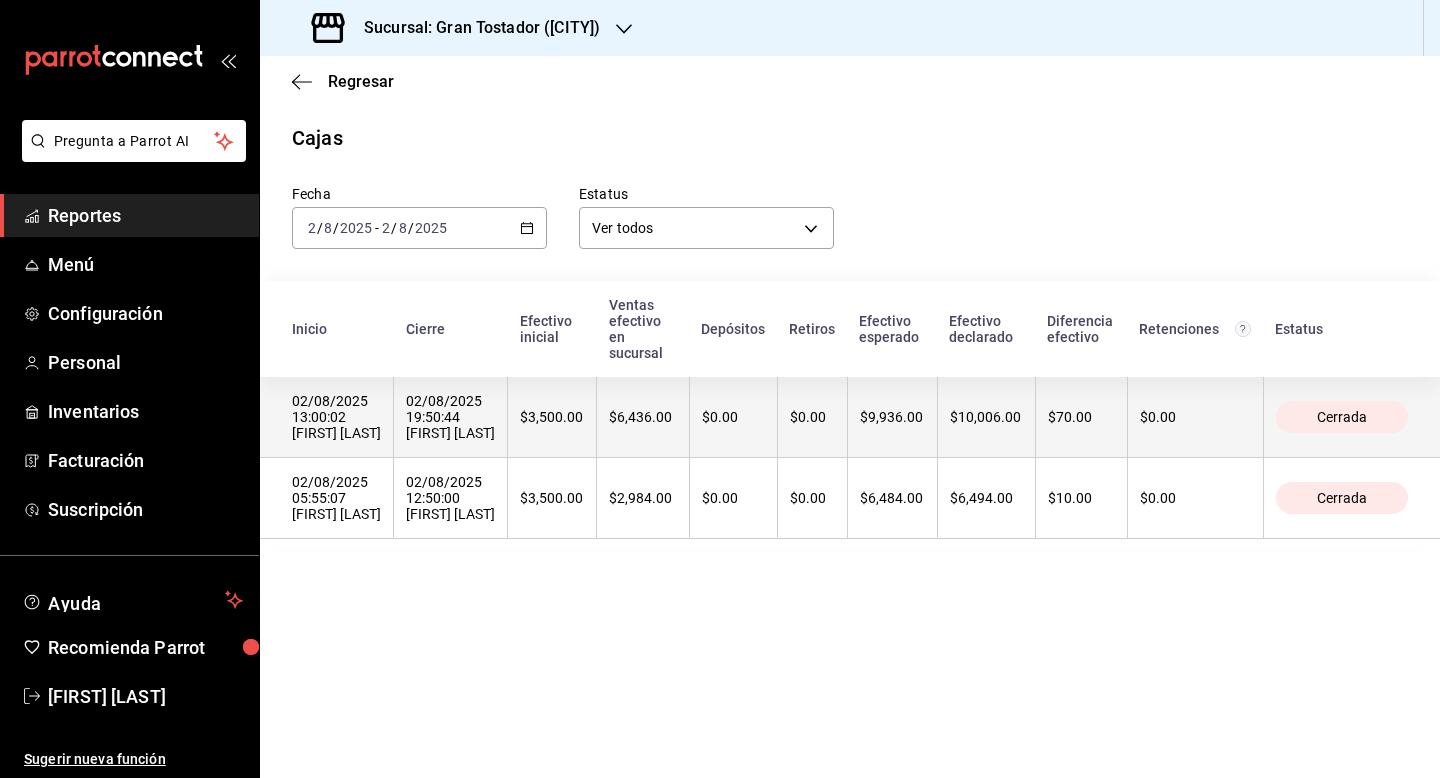 click on "$0.00" at bounding box center (812, 417) 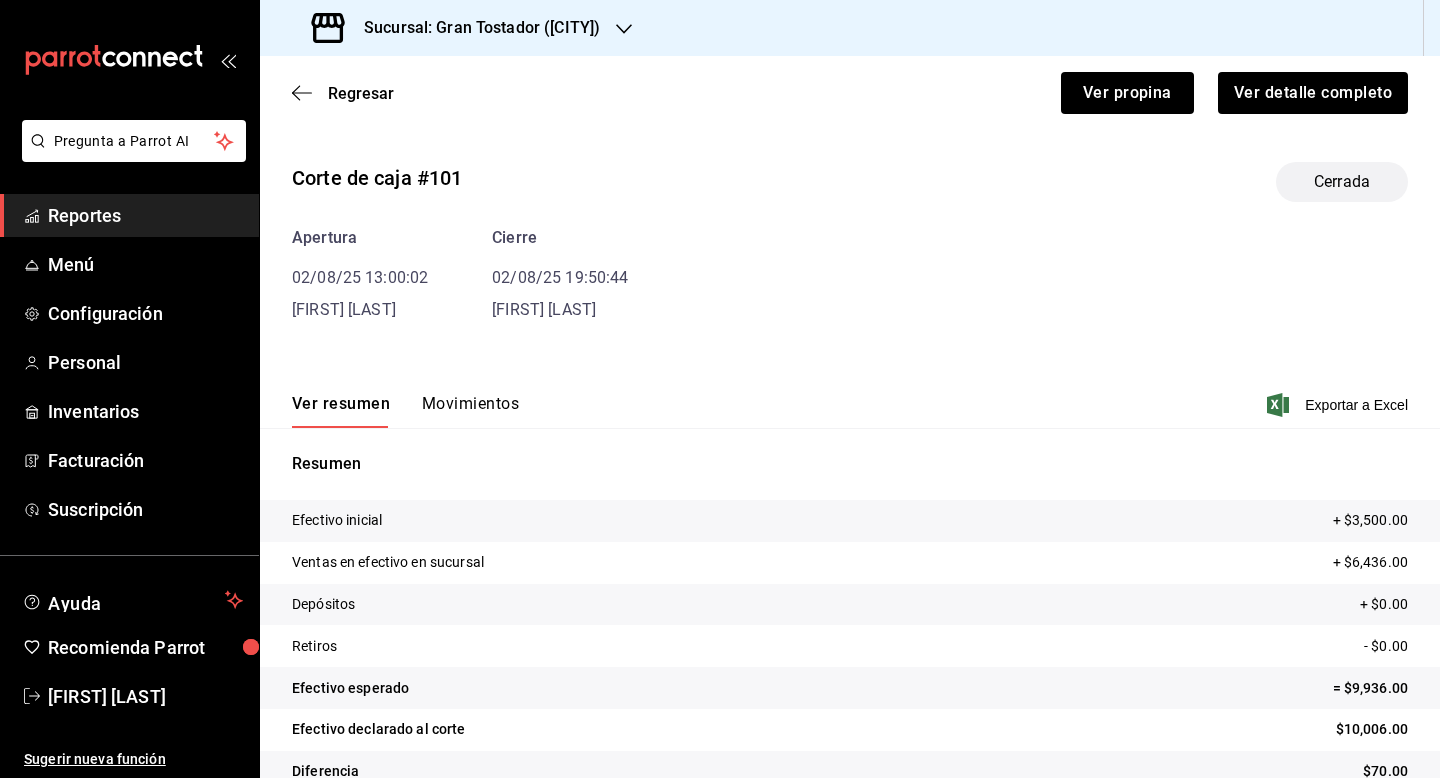 click on "Movimientos" at bounding box center (470, 411) 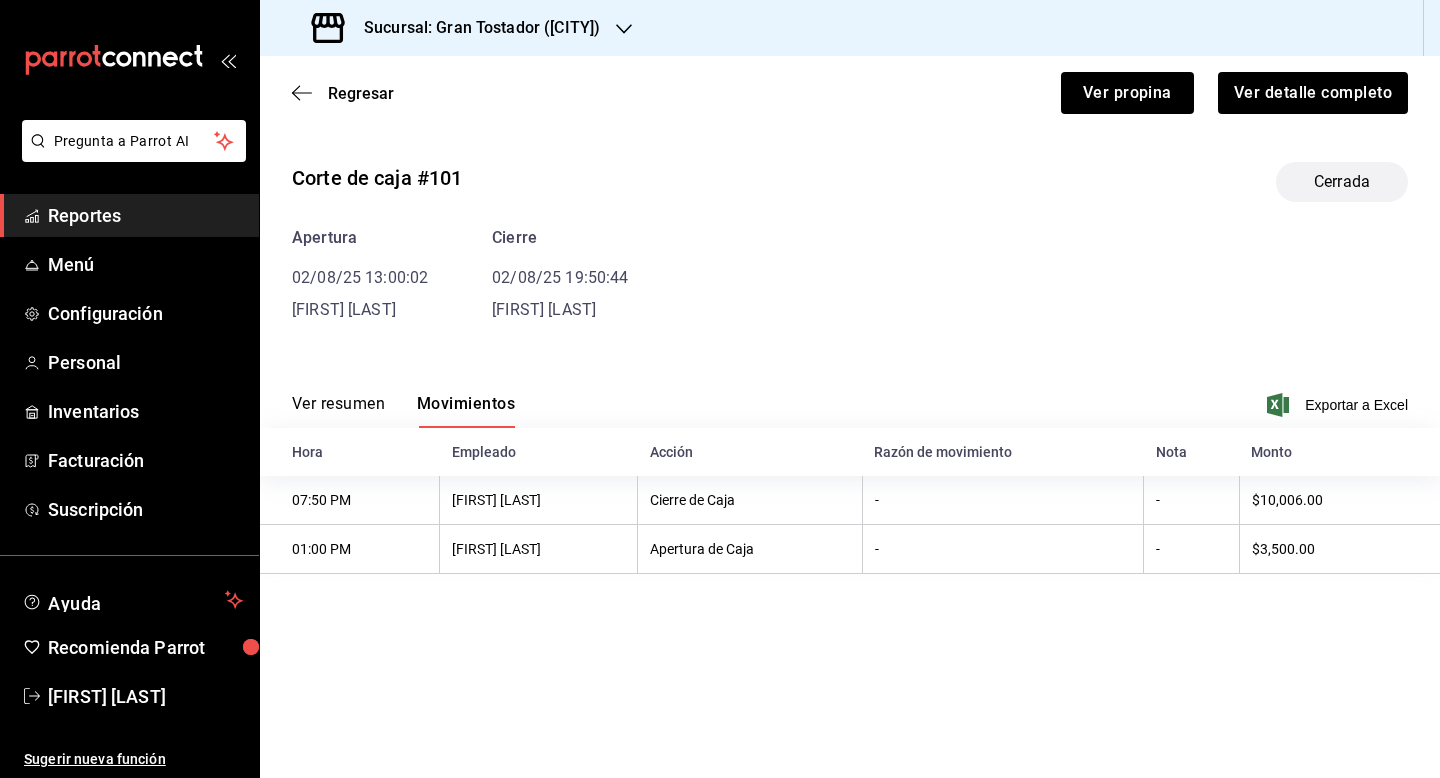click on "Ver resumen" at bounding box center [338, 411] 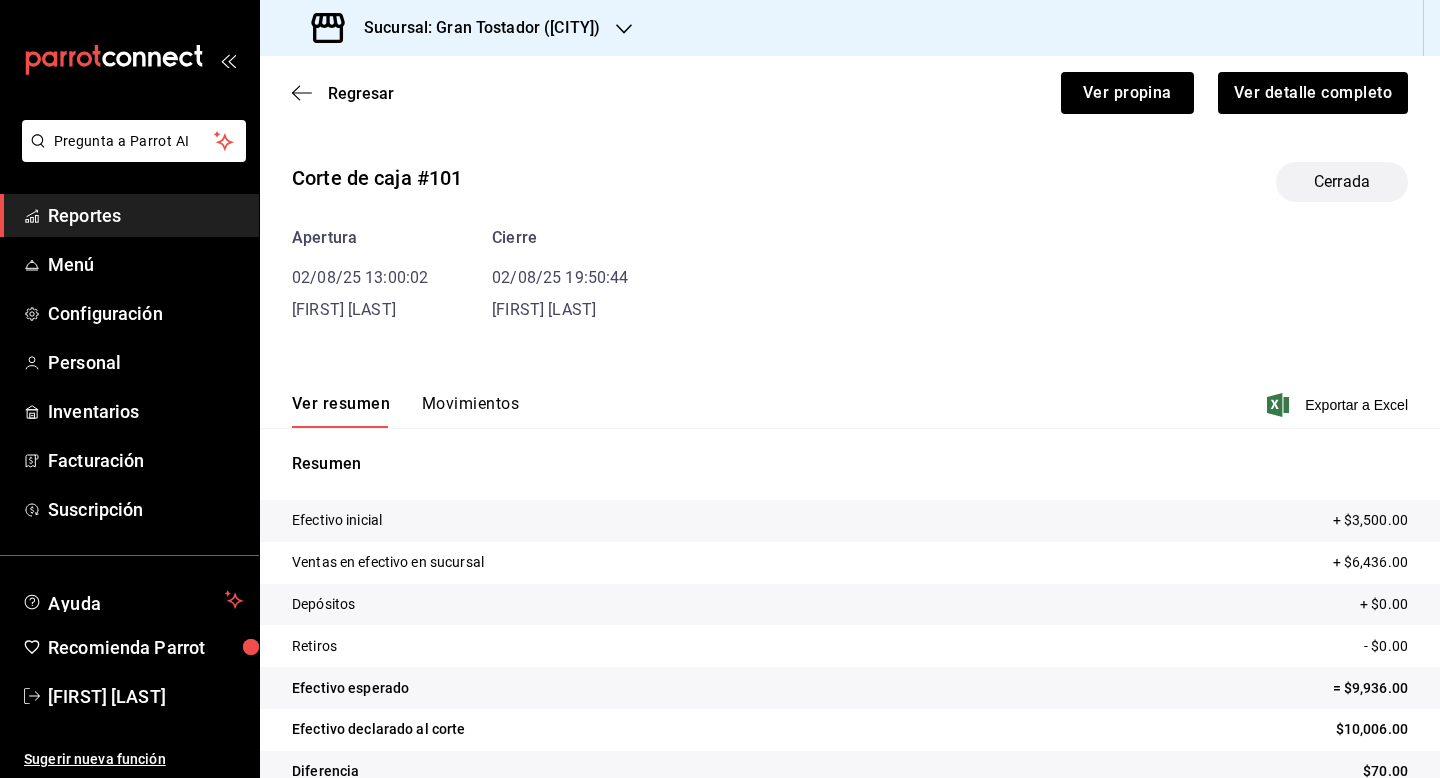 scroll, scrollTop: 38, scrollLeft: 0, axis: vertical 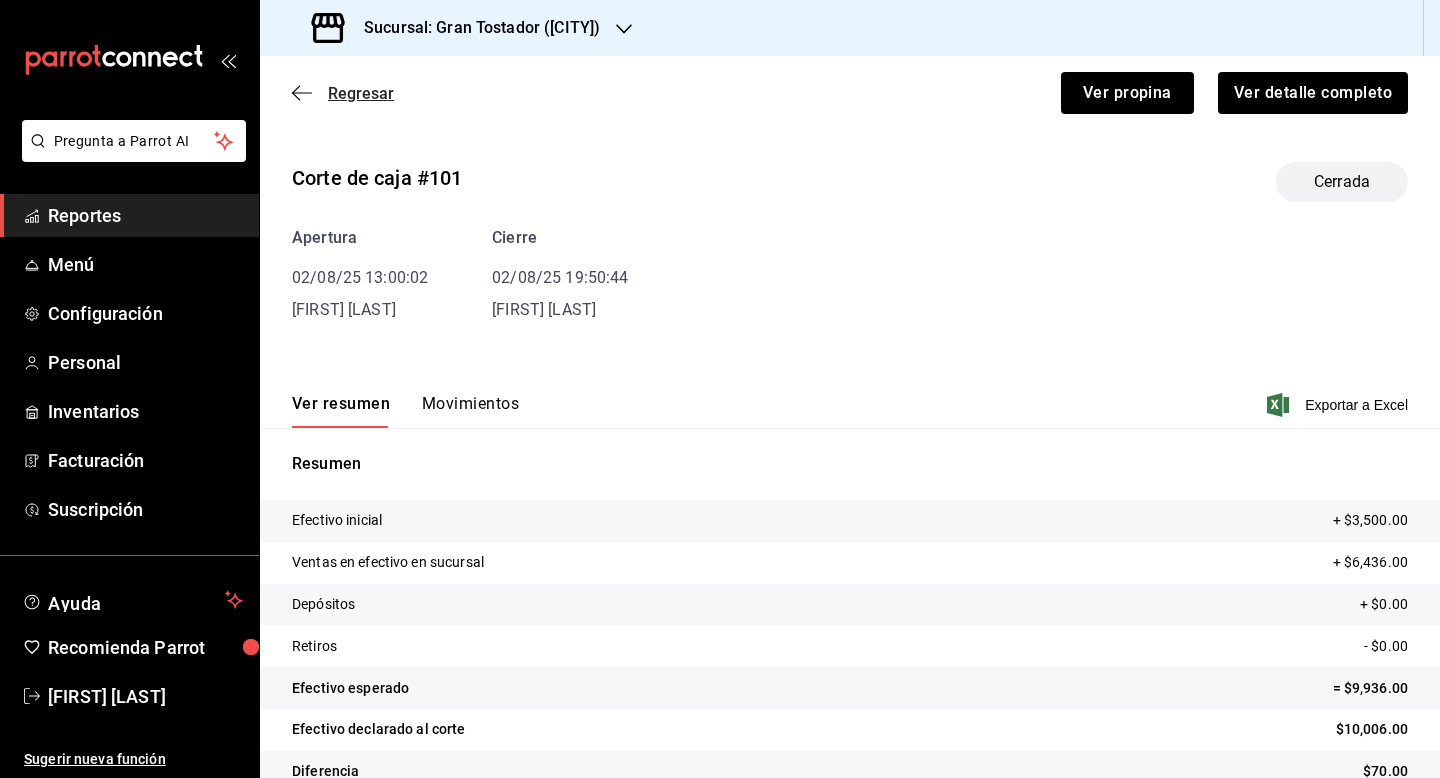 click on "Regresar" at bounding box center (361, 93) 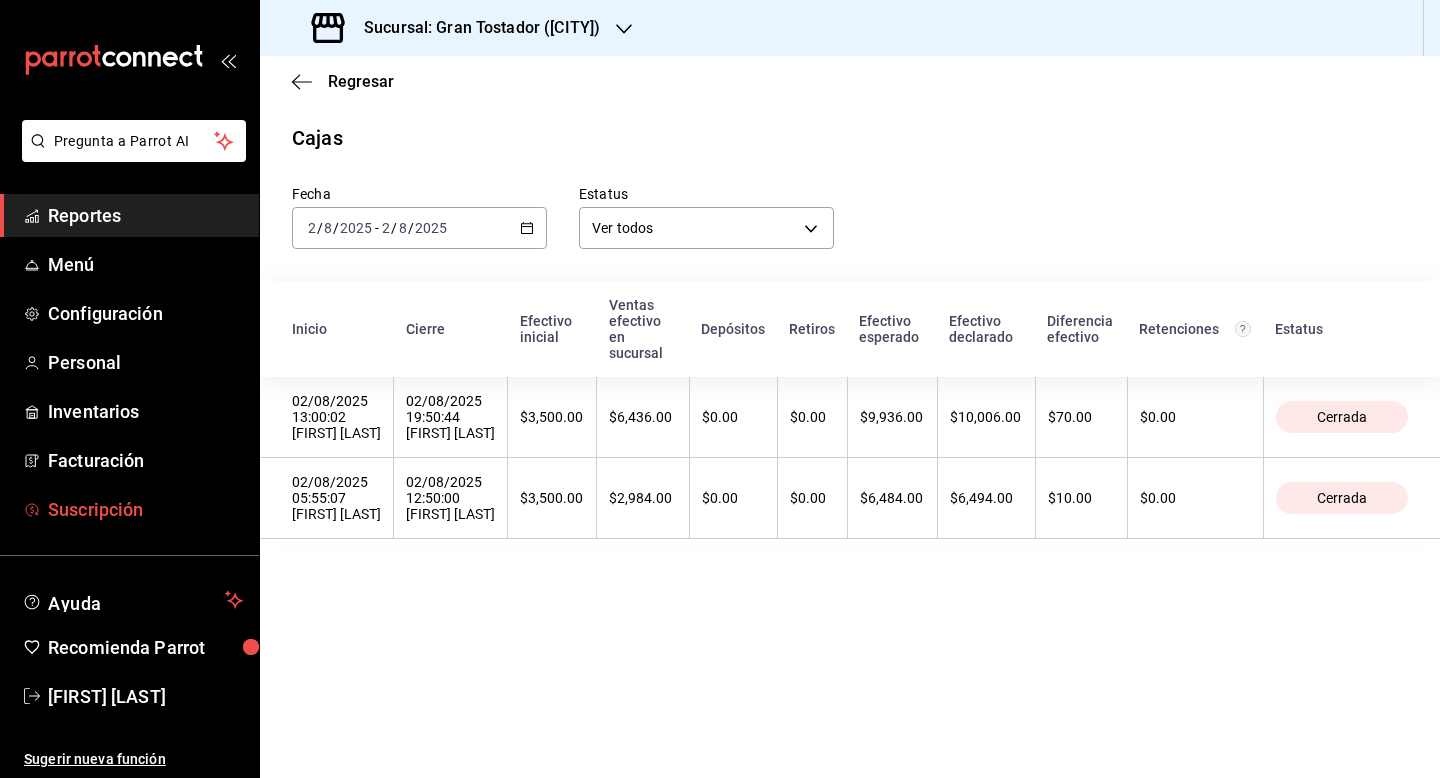 click on "Suscripción" at bounding box center (145, 509) 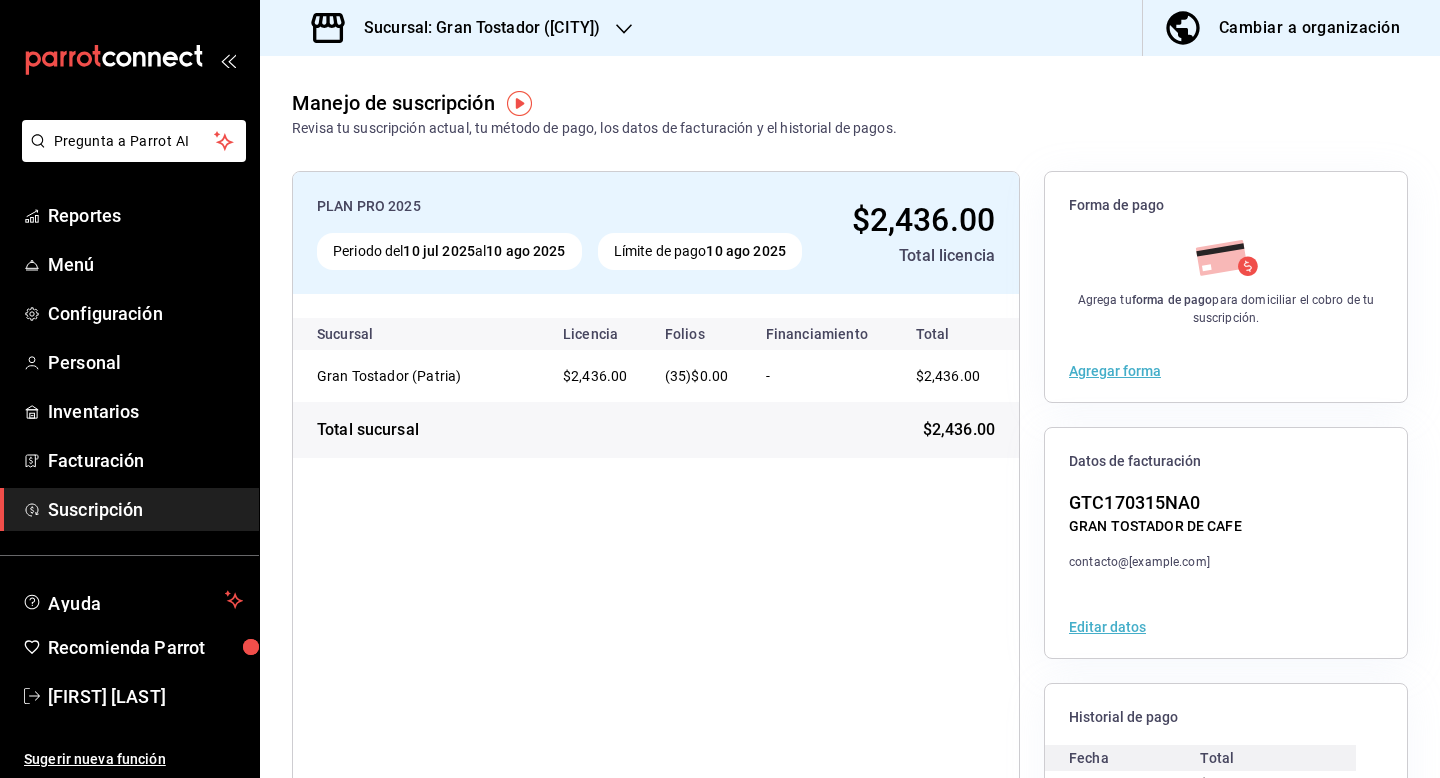 click 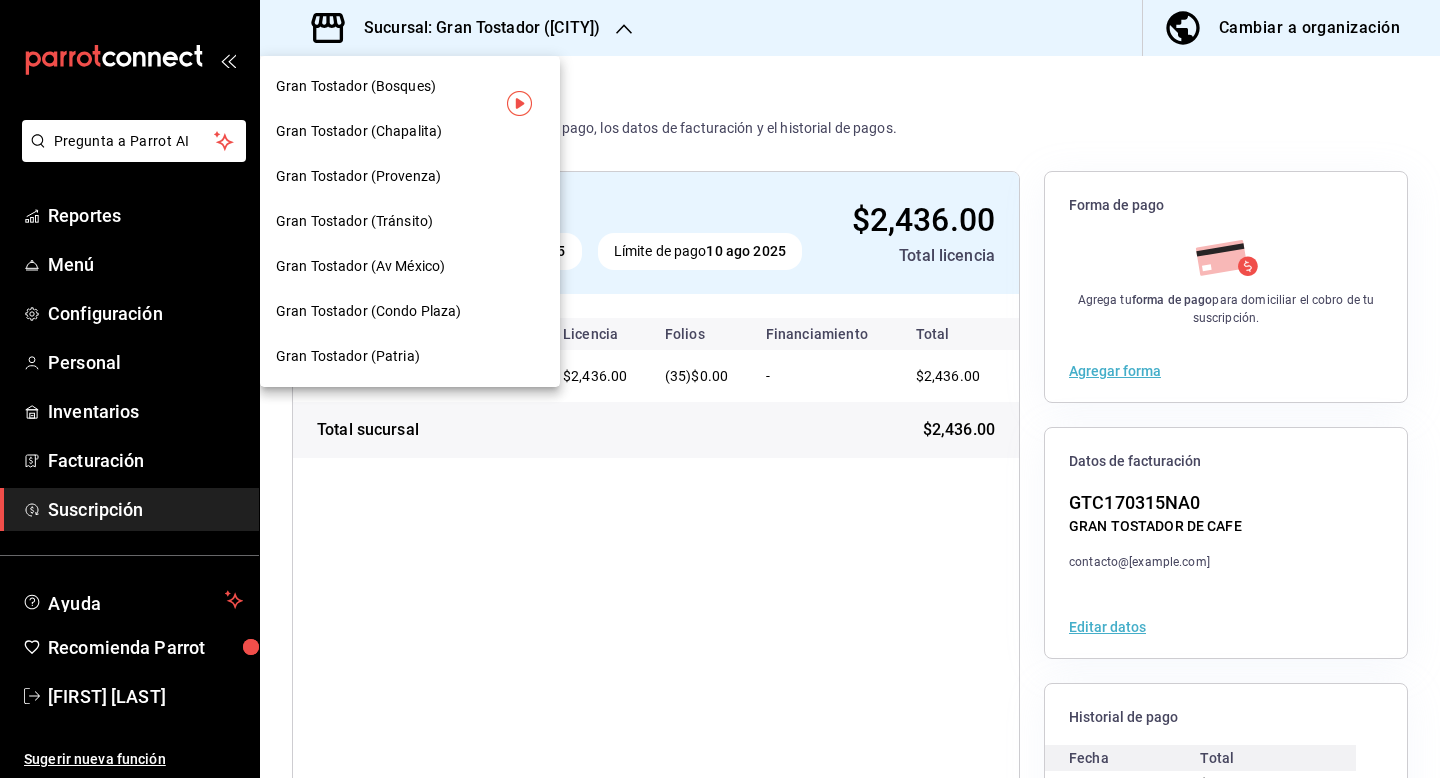click on "Gran Tostador (Chapalita)" at bounding box center (410, 131) 